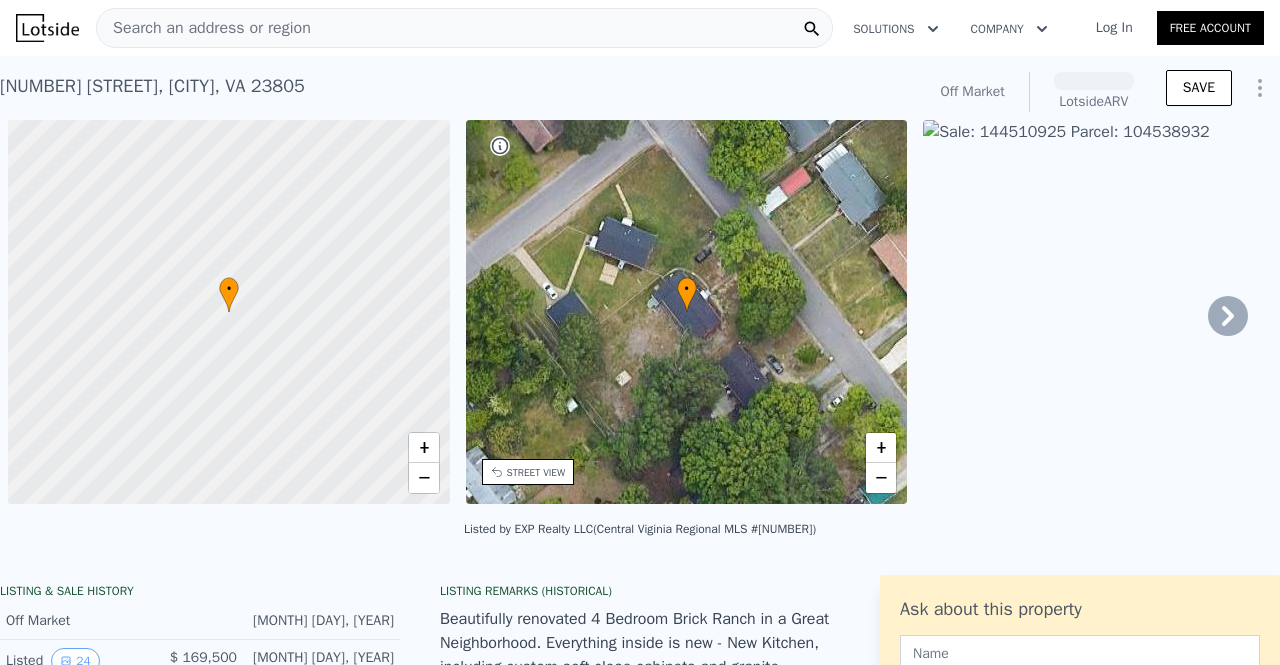 scroll, scrollTop: 0, scrollLeft: 0, axis: both 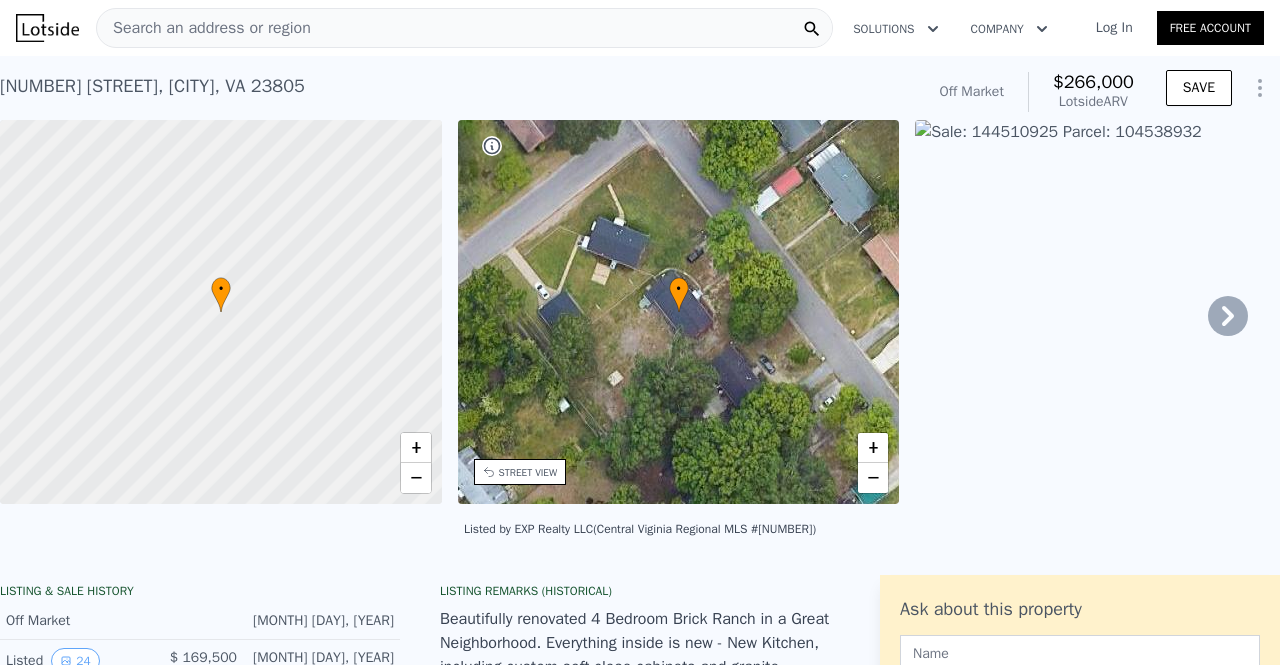 click 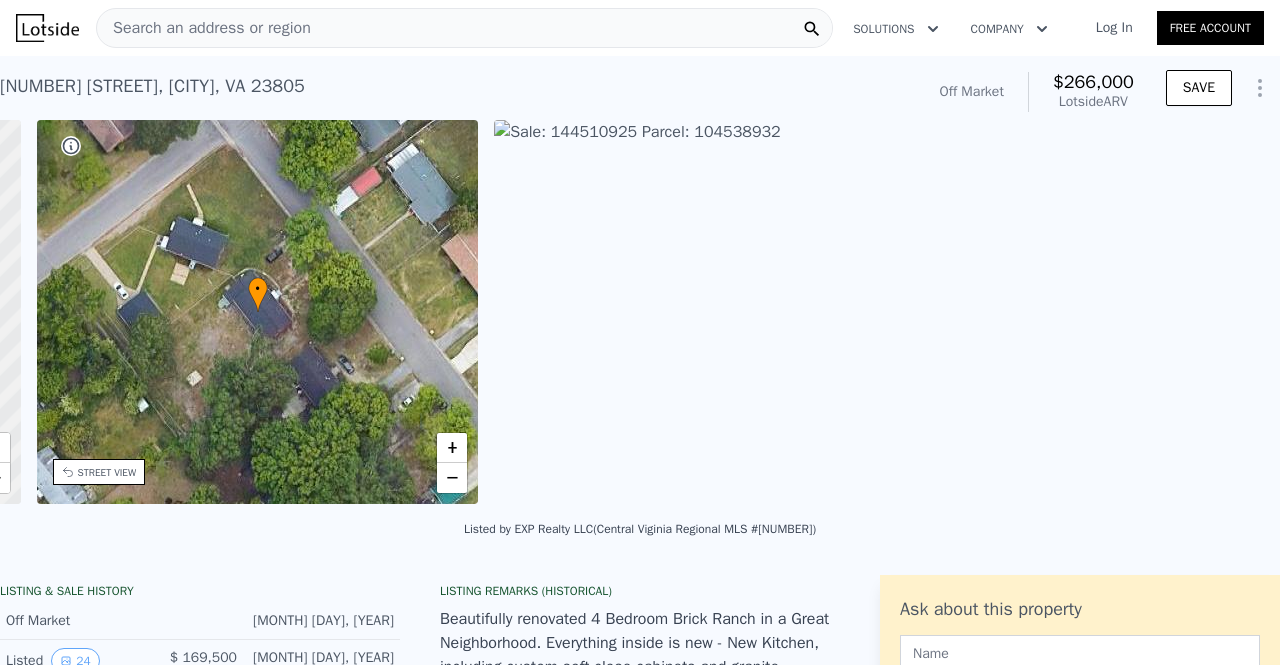 scroll, scrollTop: 0, scrollLeft: 465, axis: horizontal 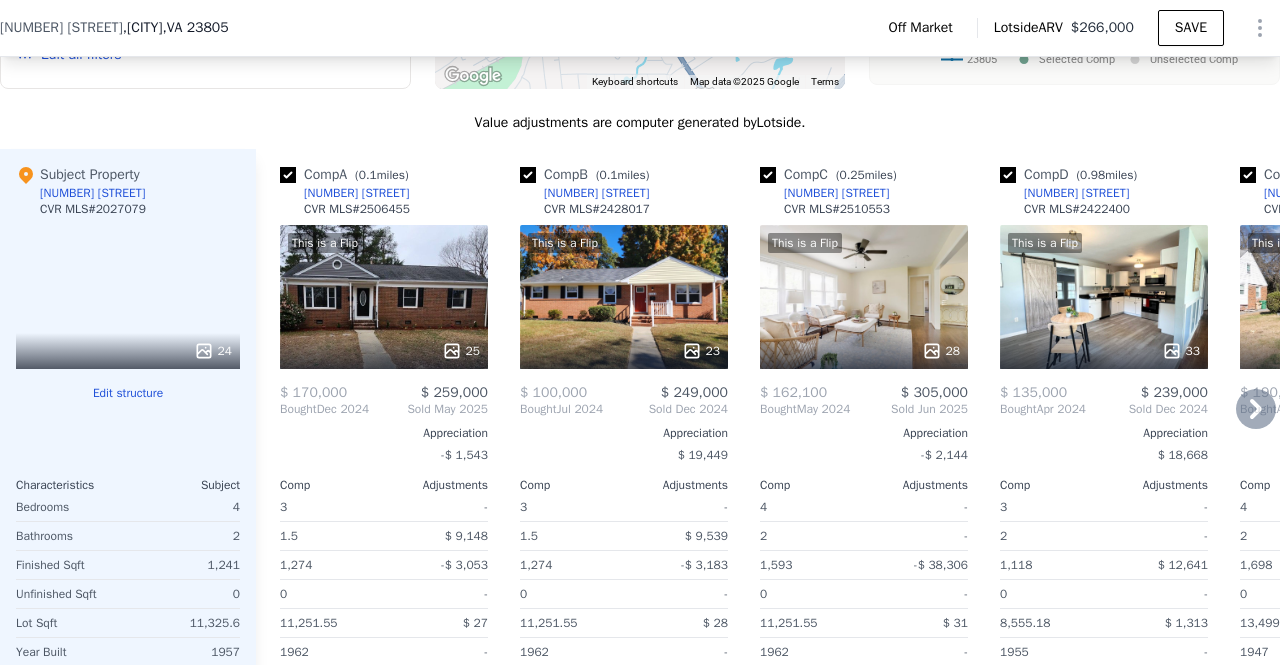 click on "This is a Flip 25" at bounding box center (384, 297) 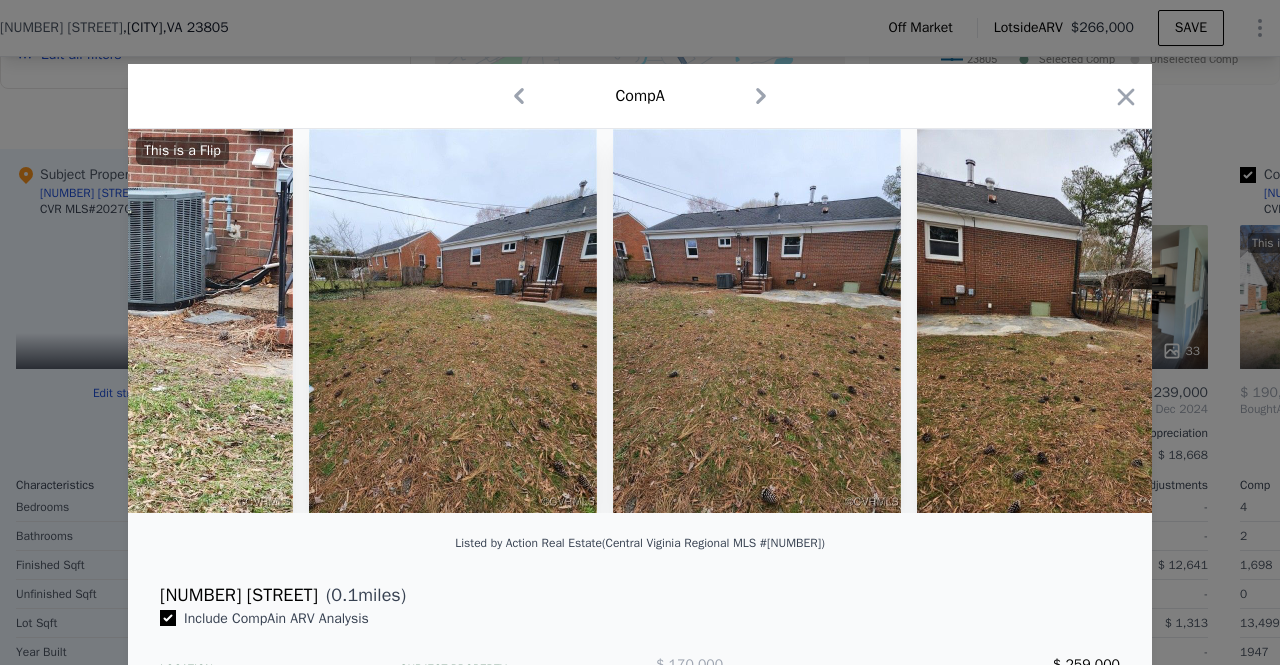 scroll, scrollTop: 0, scrollLeft: 6560, axis: horizontal 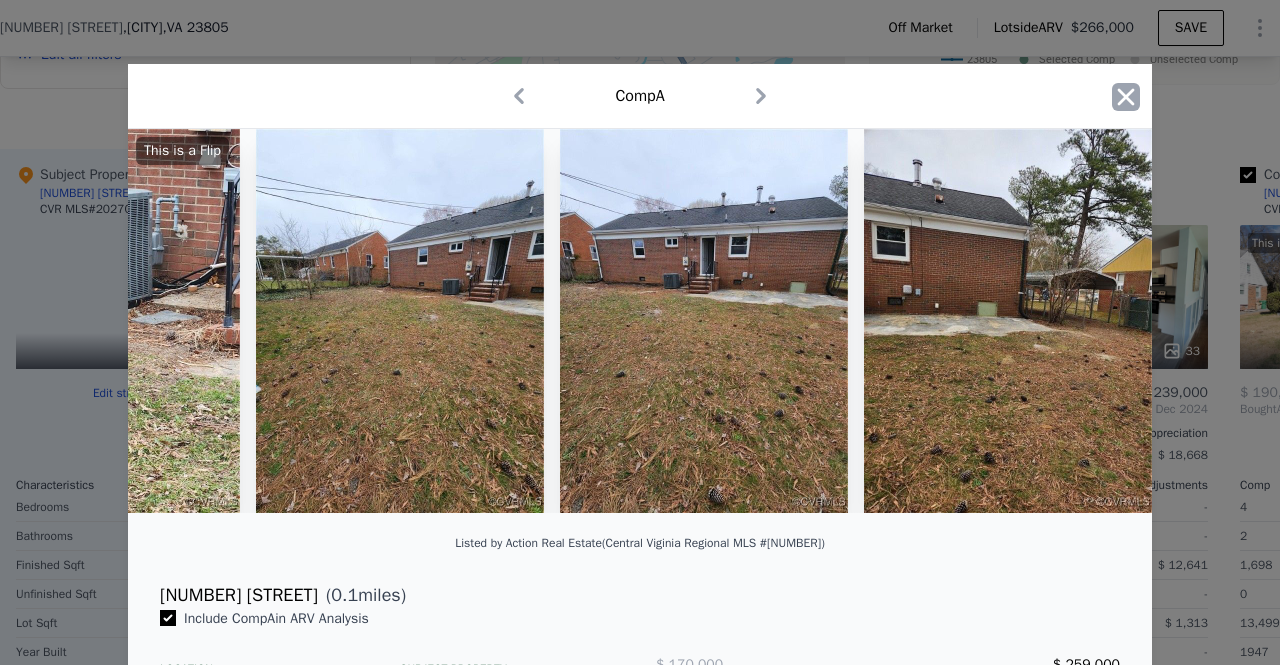 click 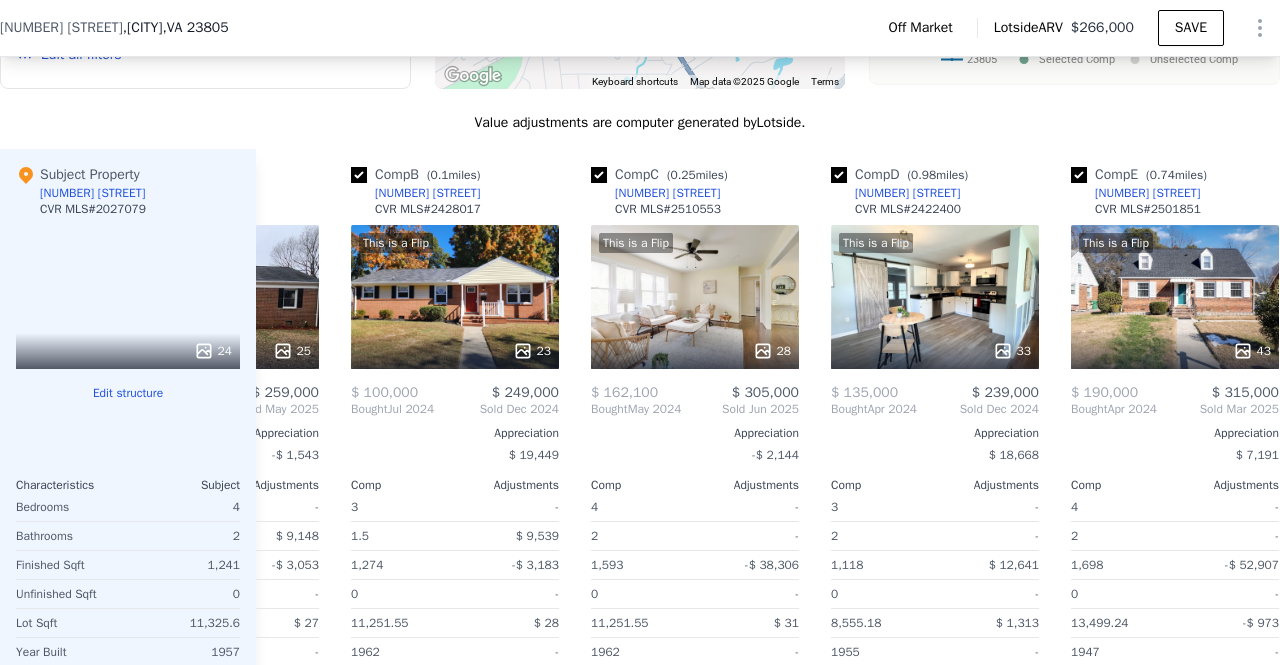 scroll, scrollTop: 0, scrollLeft: 170, axis: horizontal 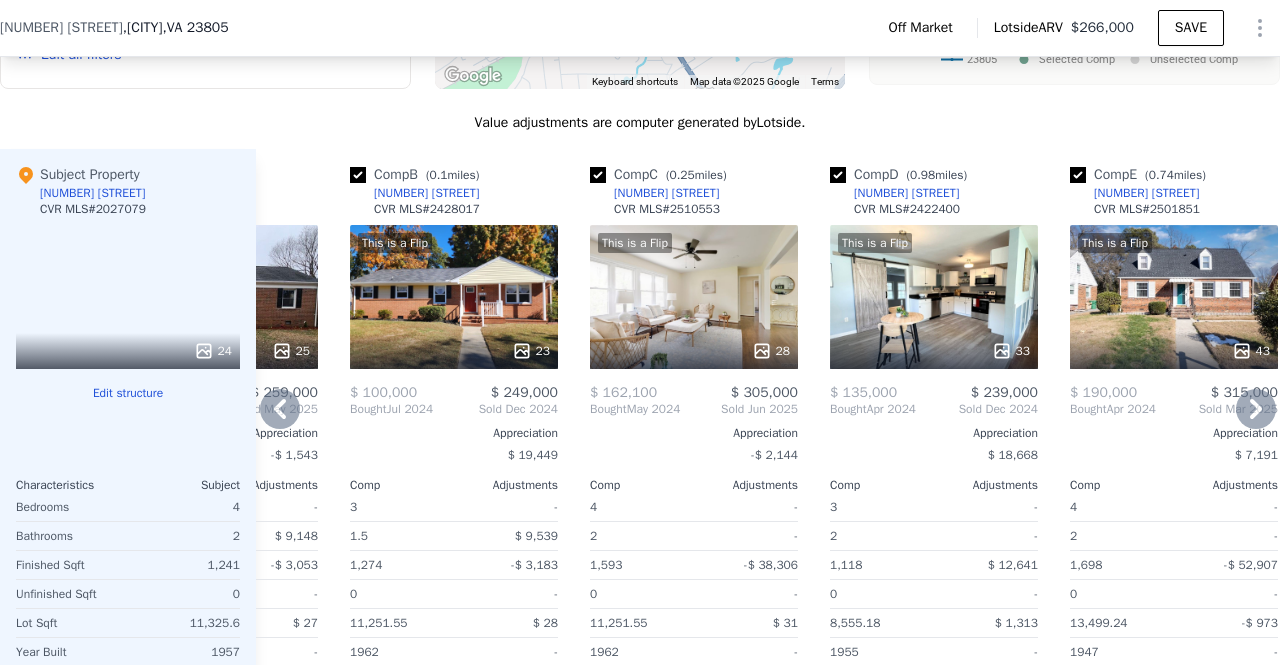 click on "This is a Flip 28" at bounding box center (694, 297) 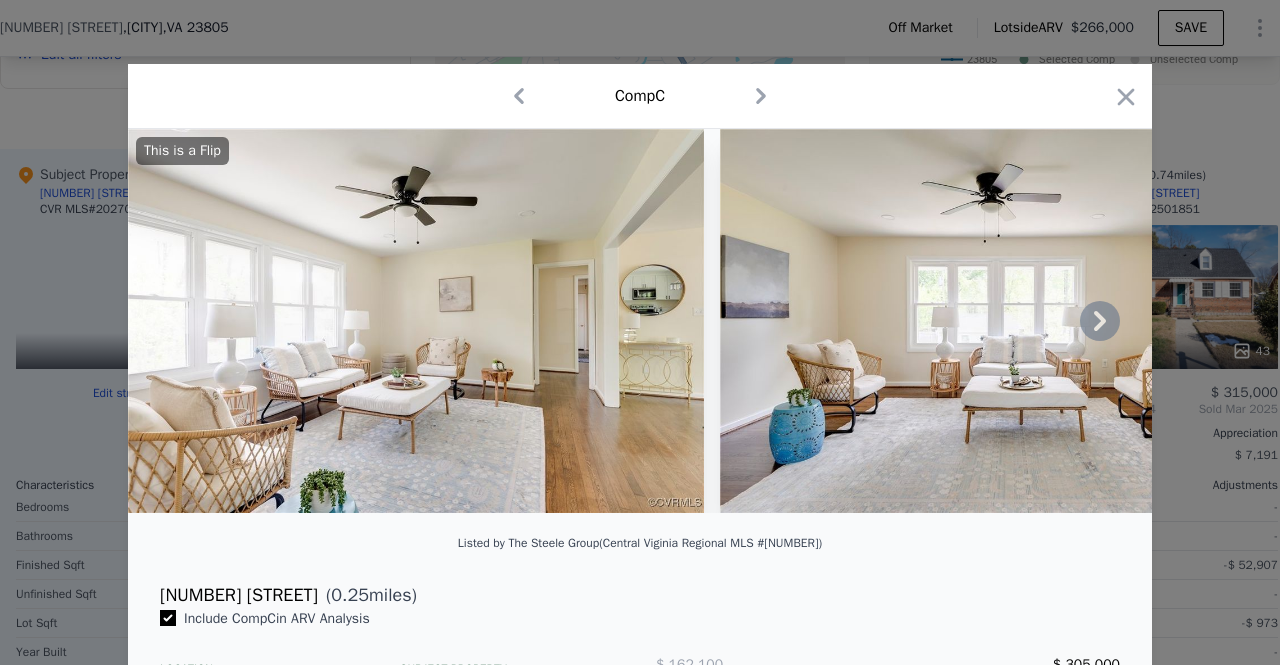 click 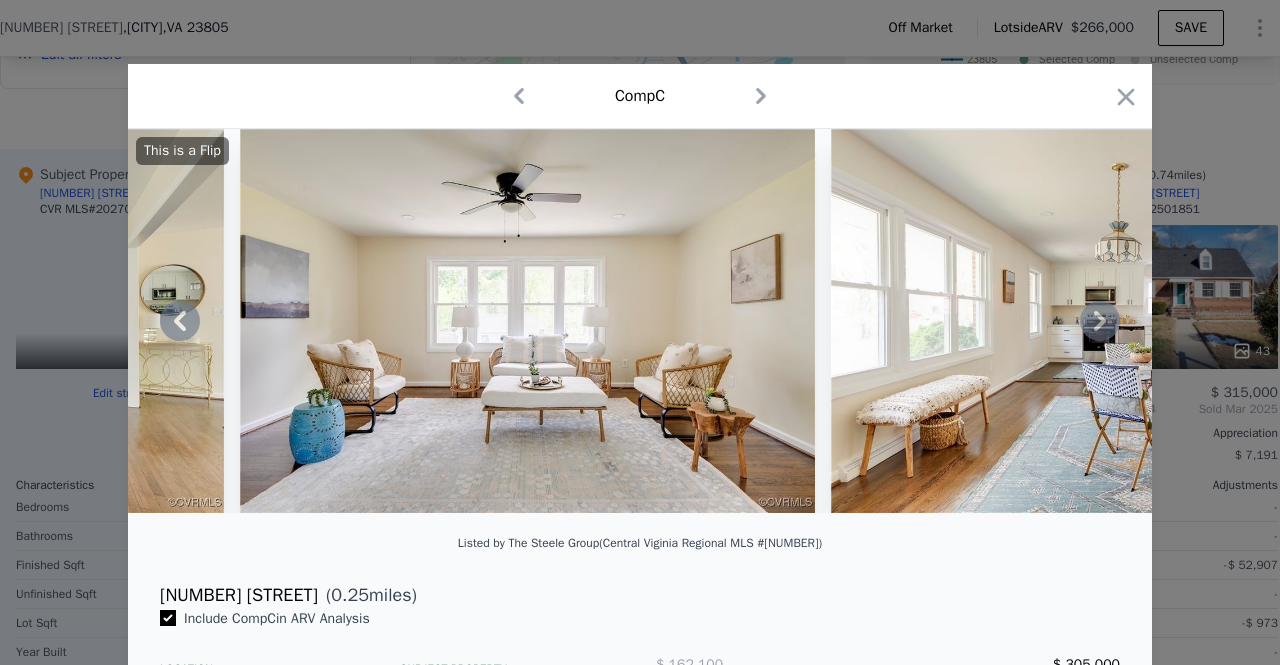 click 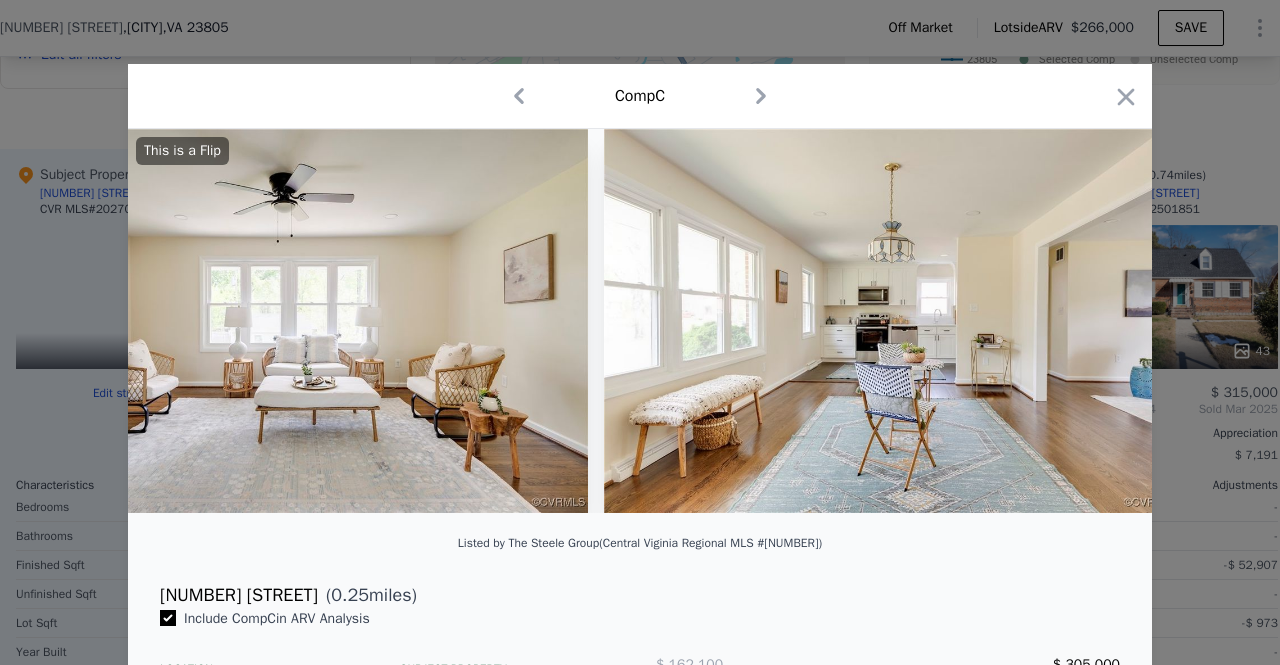 click at bounding box center [892, 321] 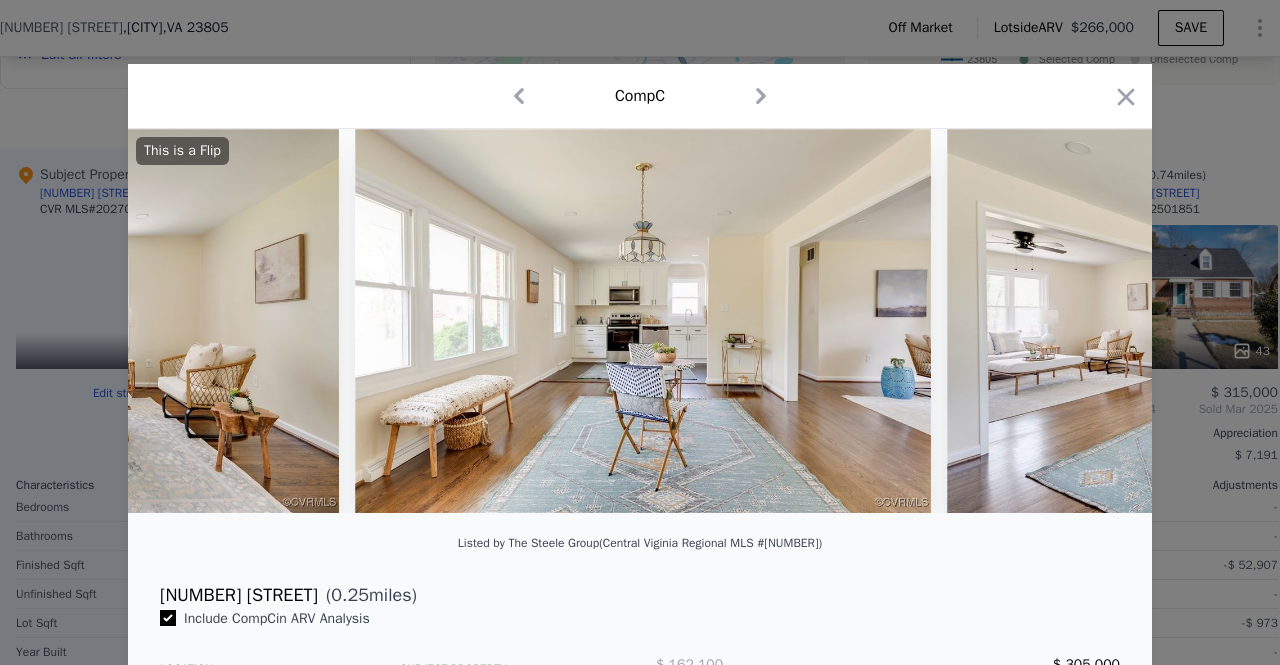 click at bounding box center (1235, 321) 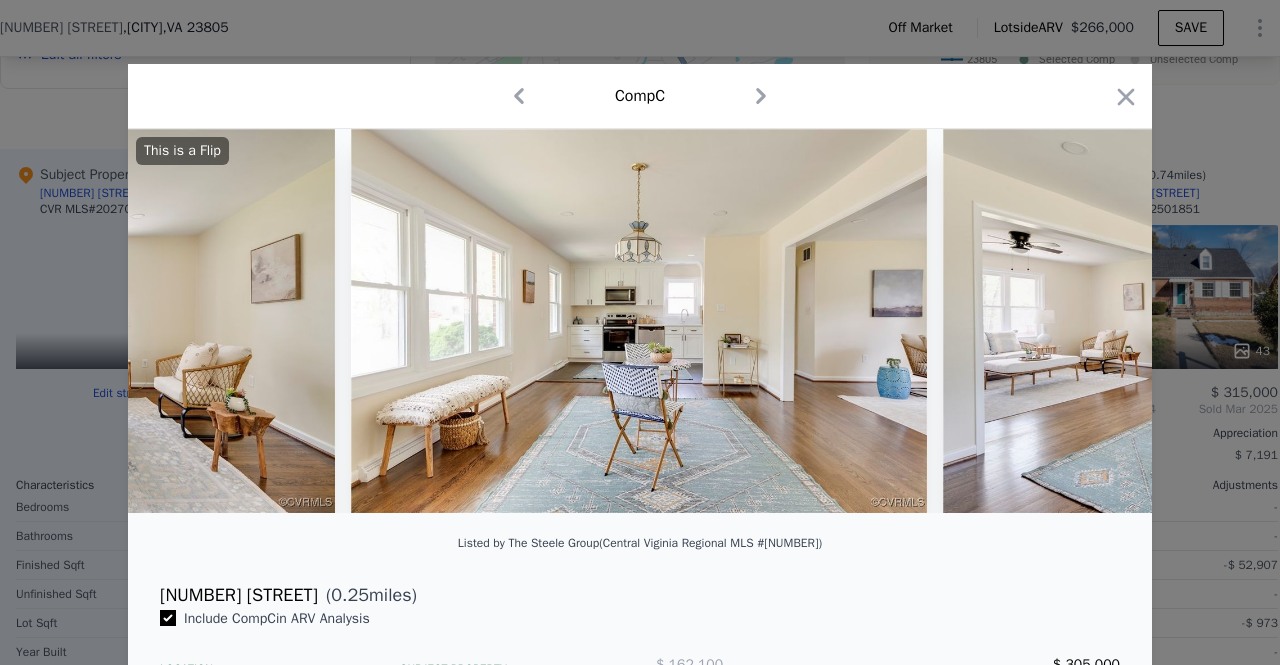click at bounding box center [1231, 321] 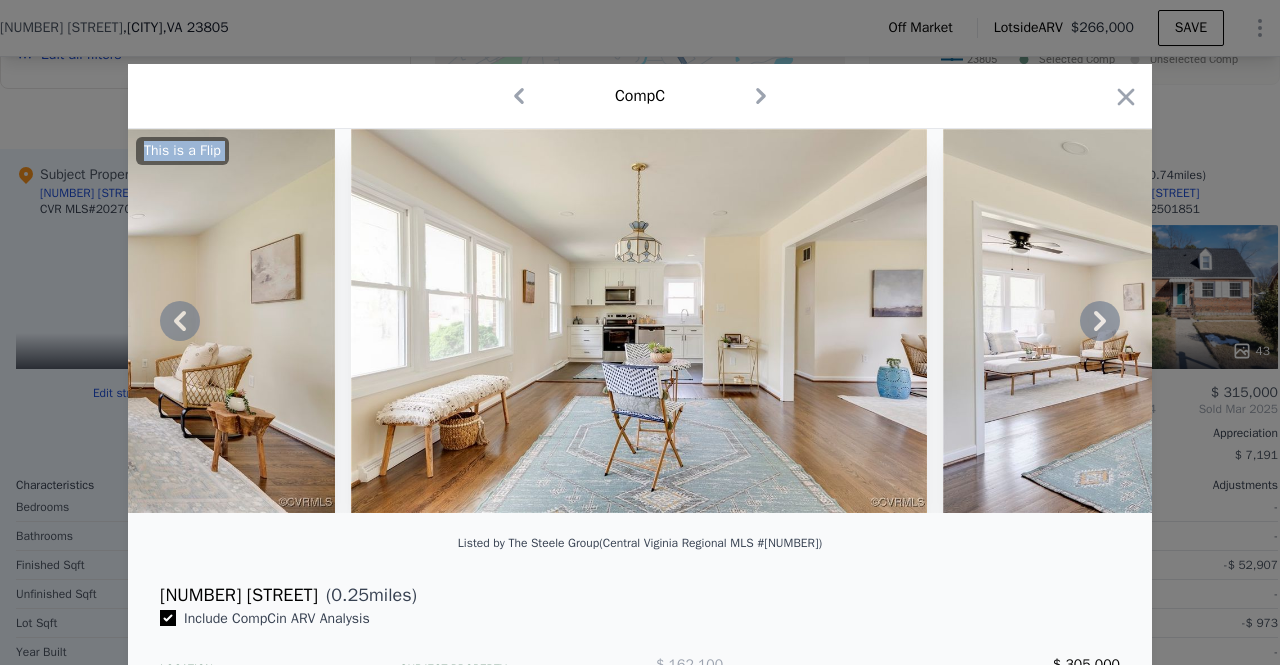 click 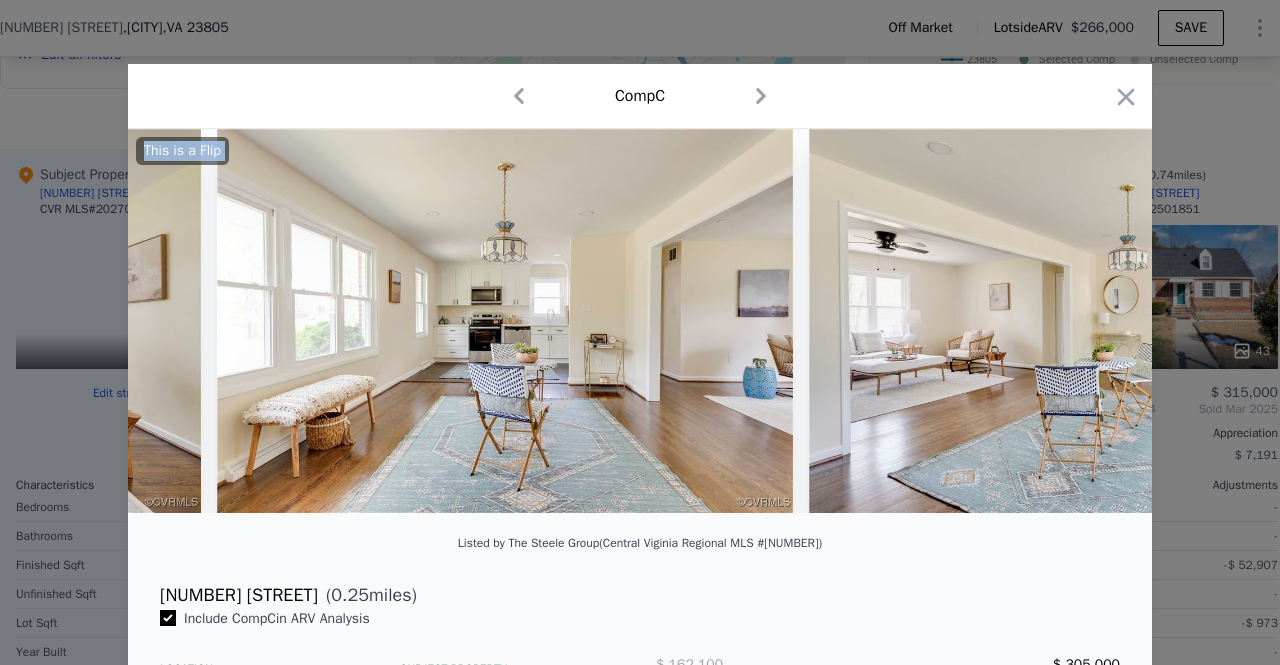 click at bounding box center (1097, 321) 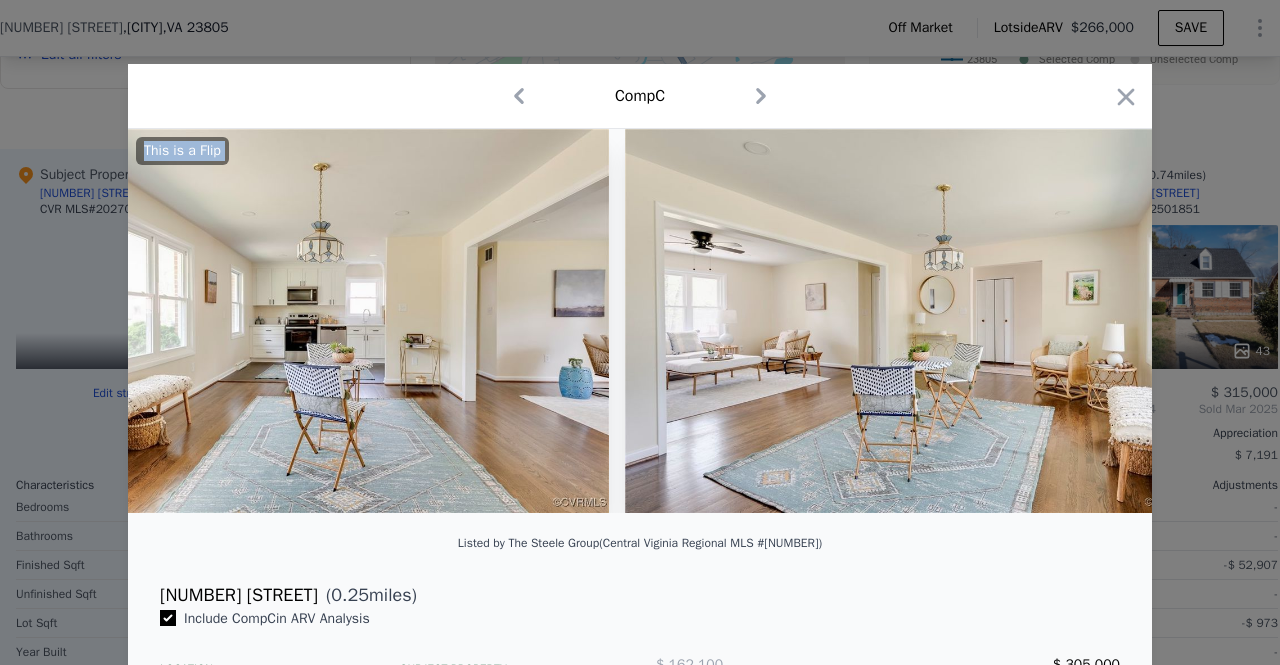 click at bounding box center [913, 321] 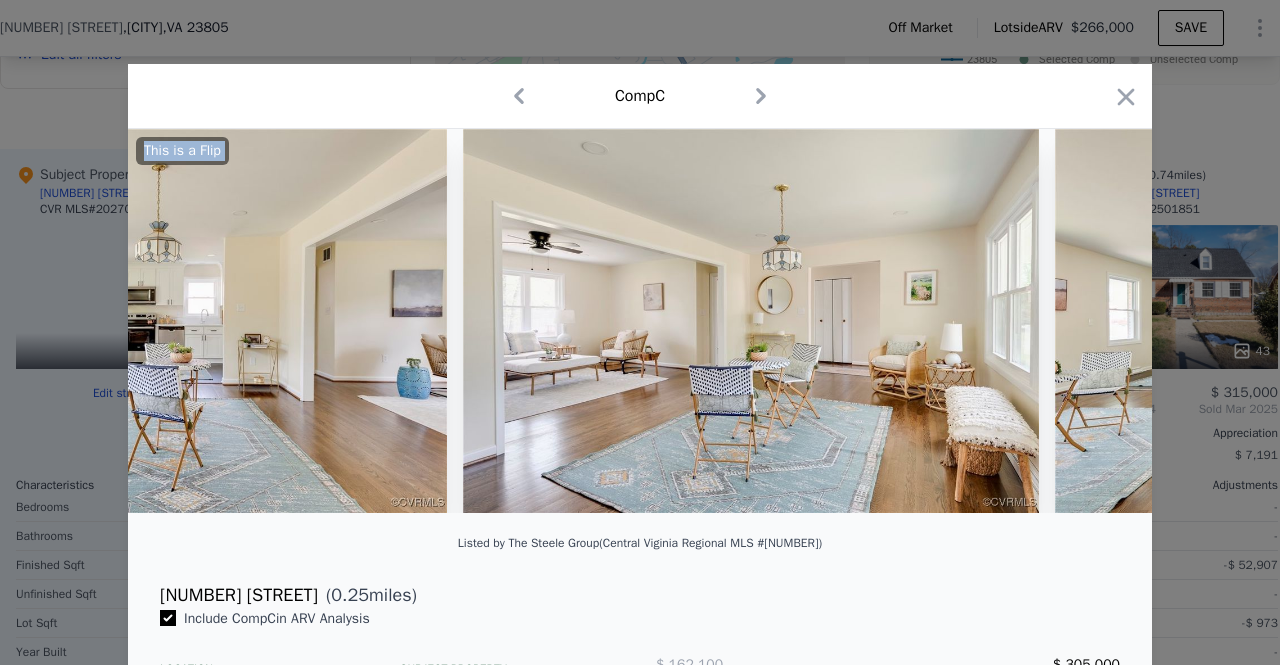 click at bounding box center (1343, 321) 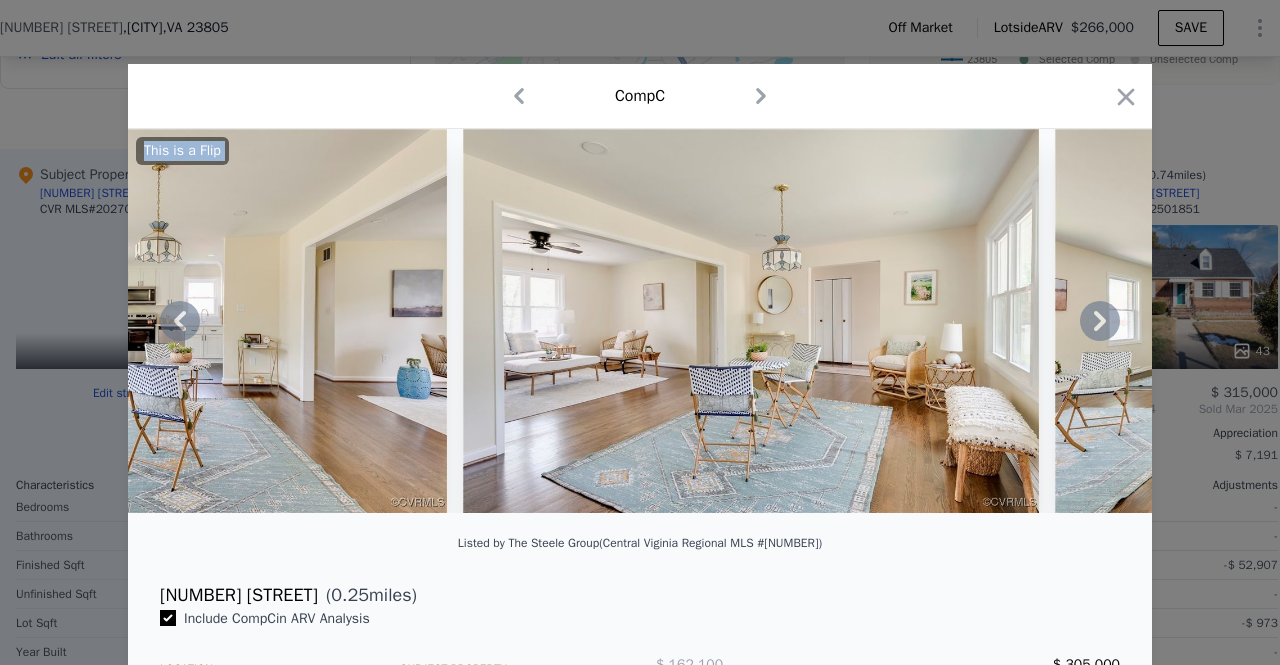 click on "This is a Flip" at bounding box center [640, 321] 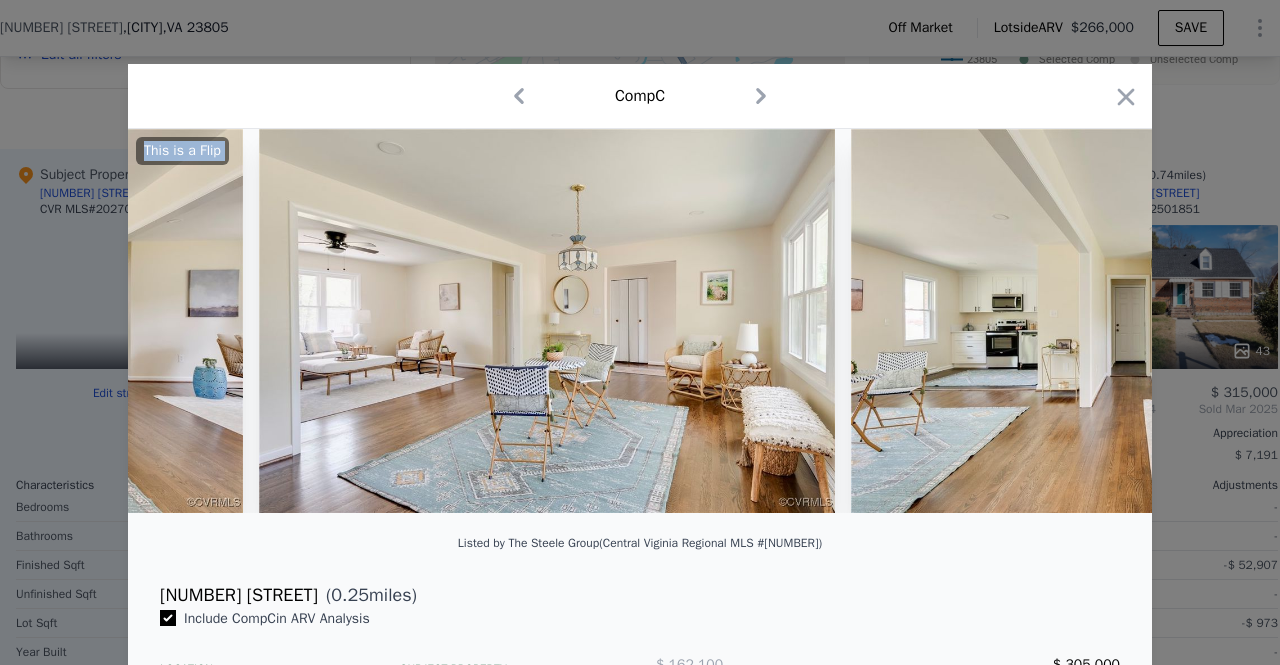 click at bounding box center [1139, 321] 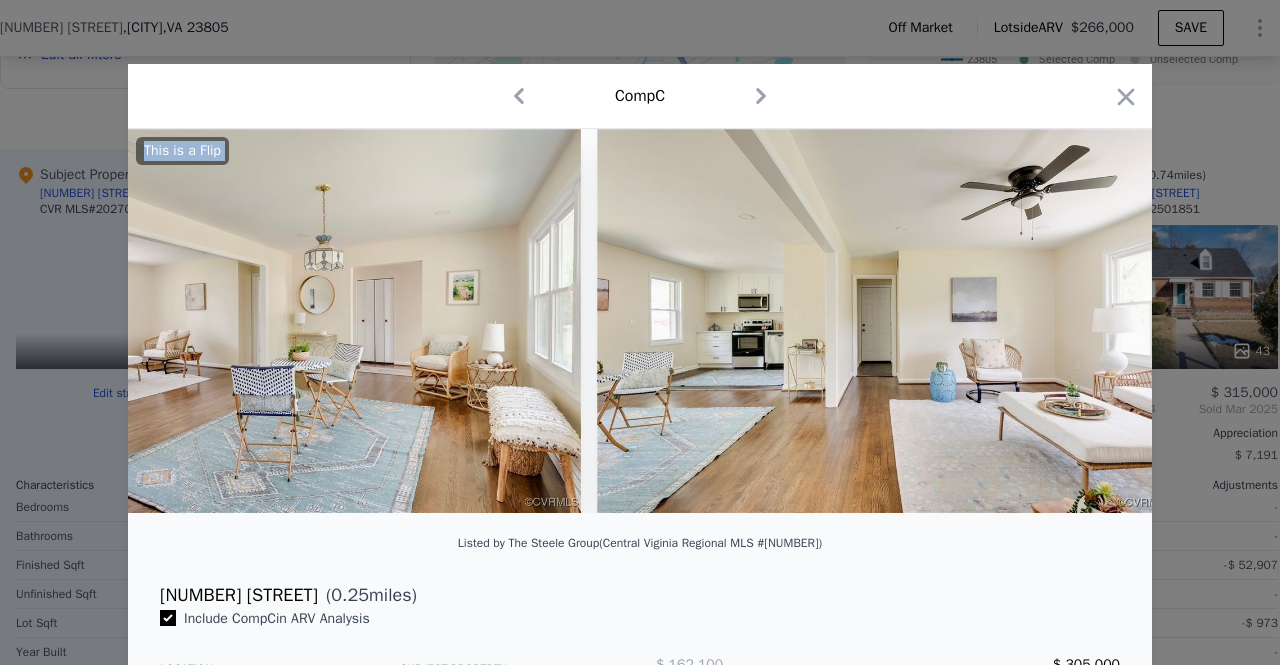 click at bounding box center (885, 321) 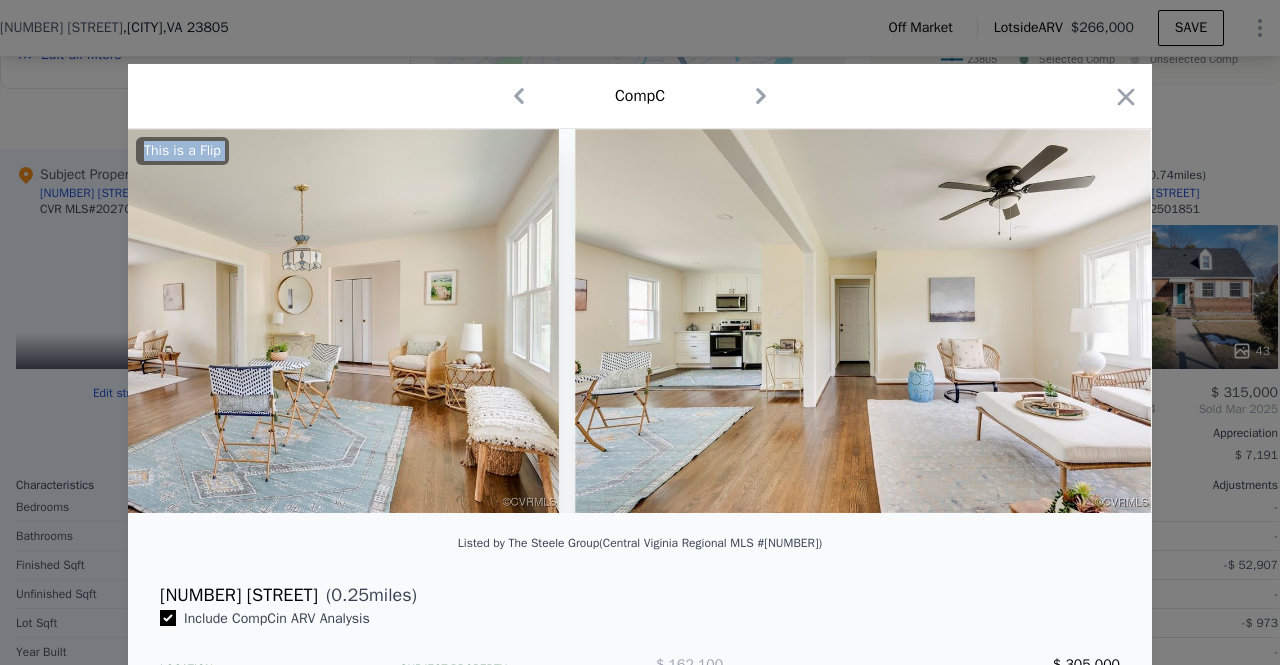 click at bounding box center [863, 321] 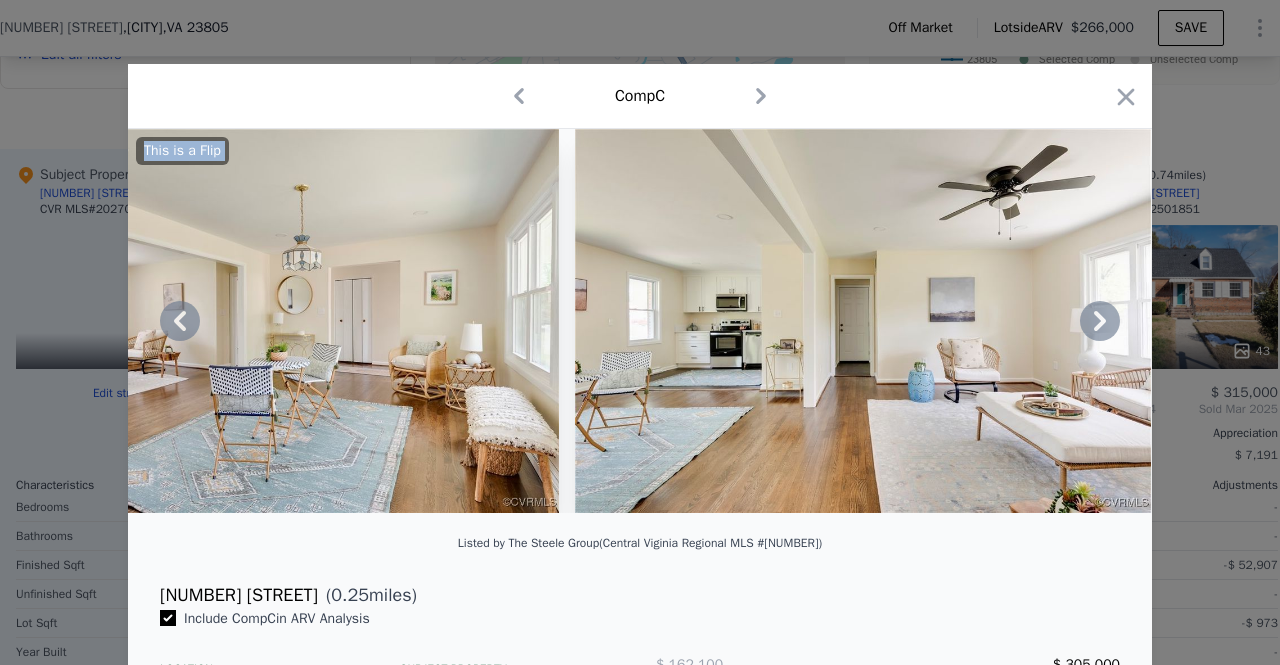 click on "This is a Flip" at bounding box center [640, 321] 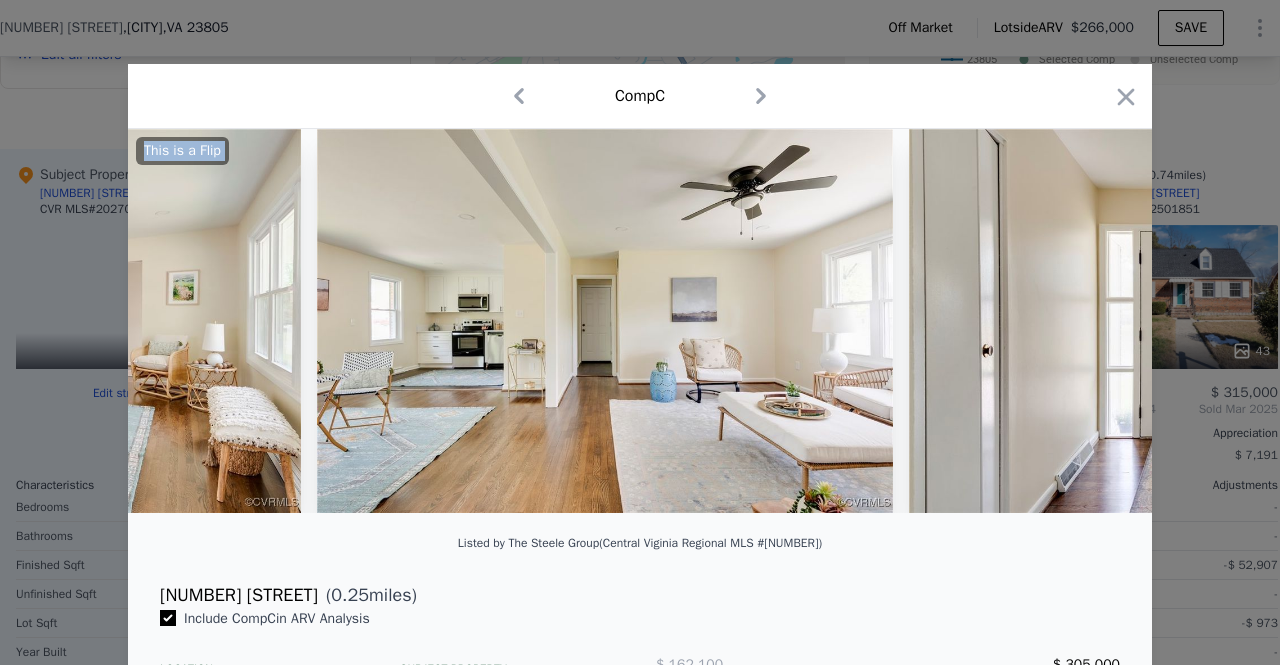 click at bounding box center (1197, 321) 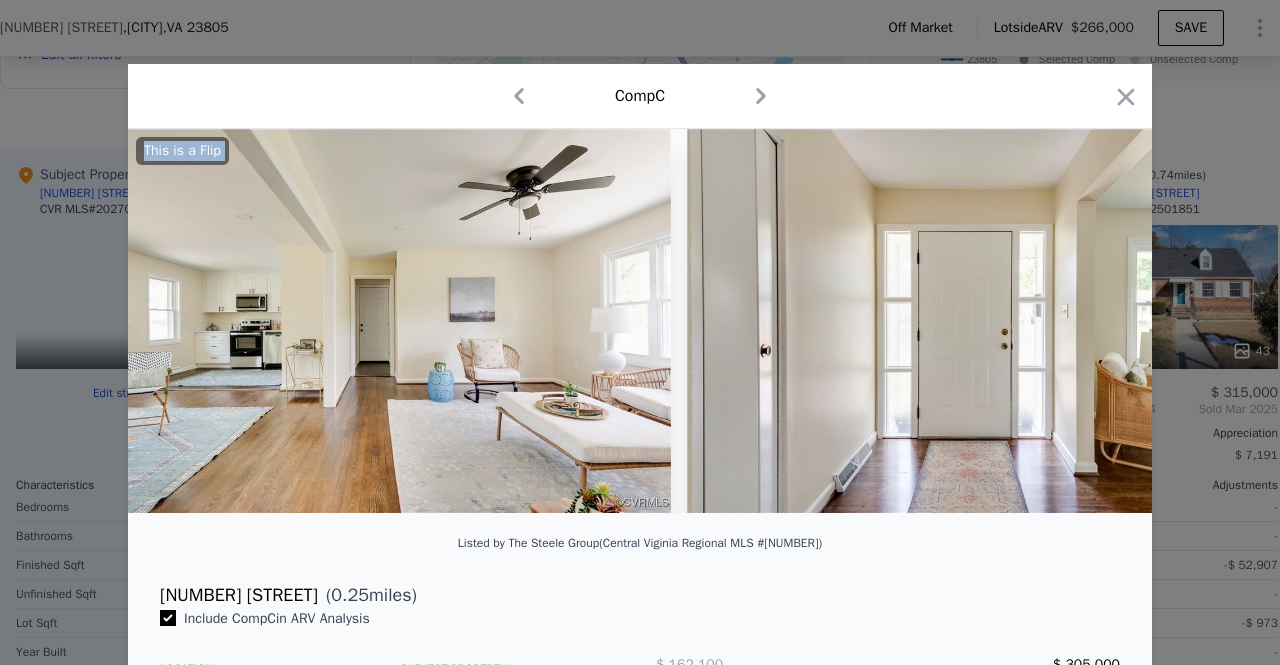 click at bounding box center (975, 321) 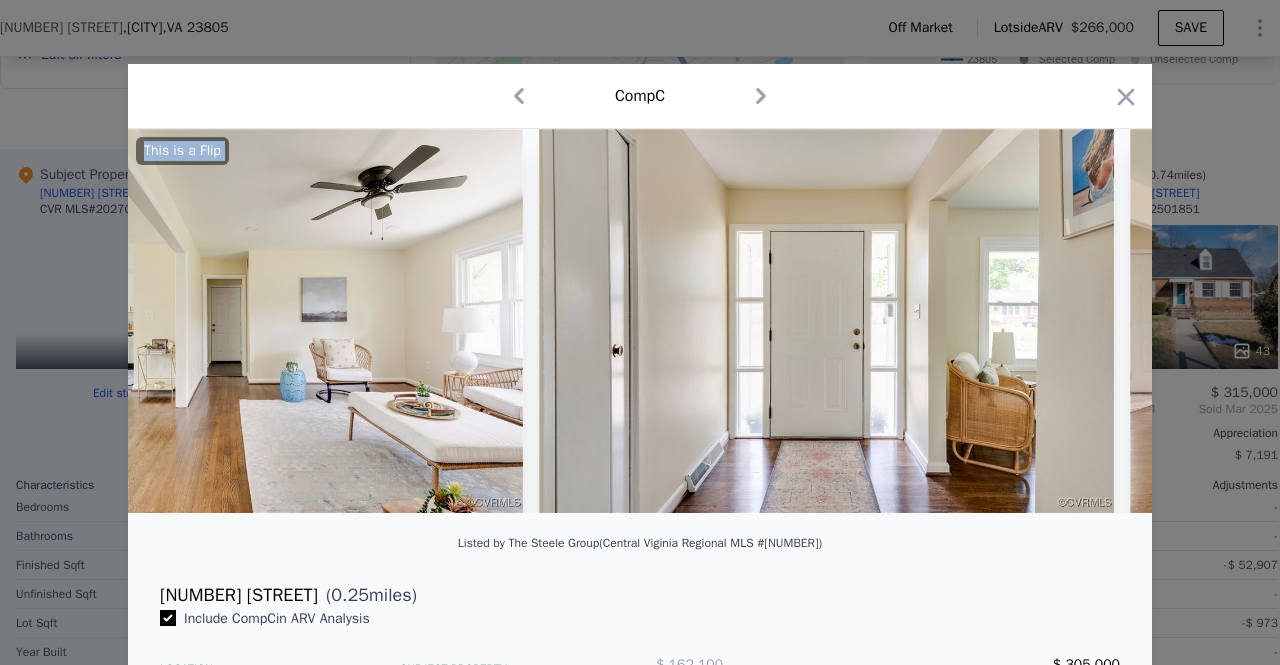 click at bounding box center [827, 321] 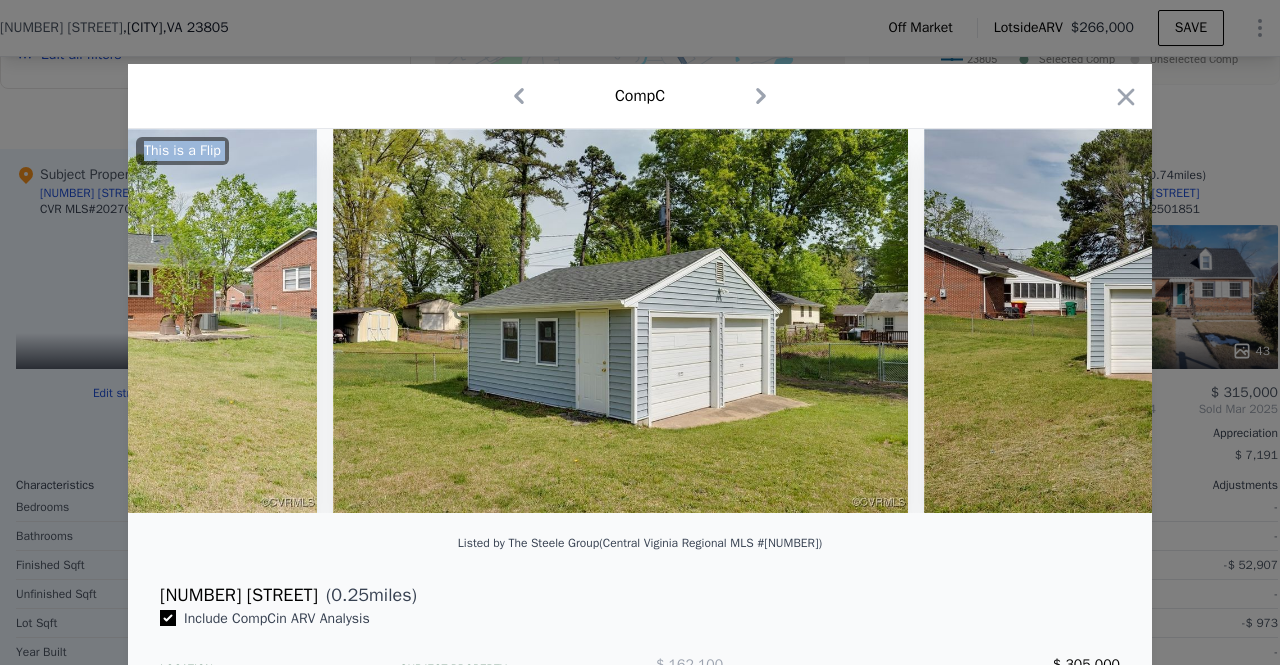 scroll, scrollTop: 0, scrollLeft: 14863, axis: horizontal 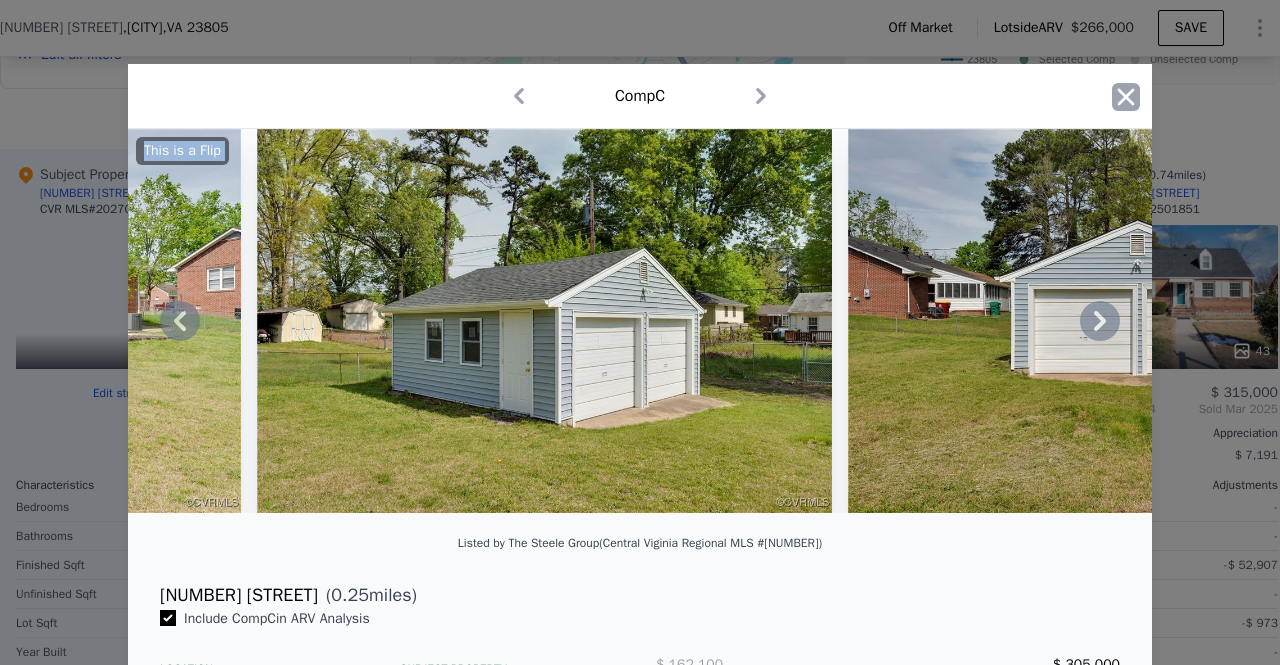 click 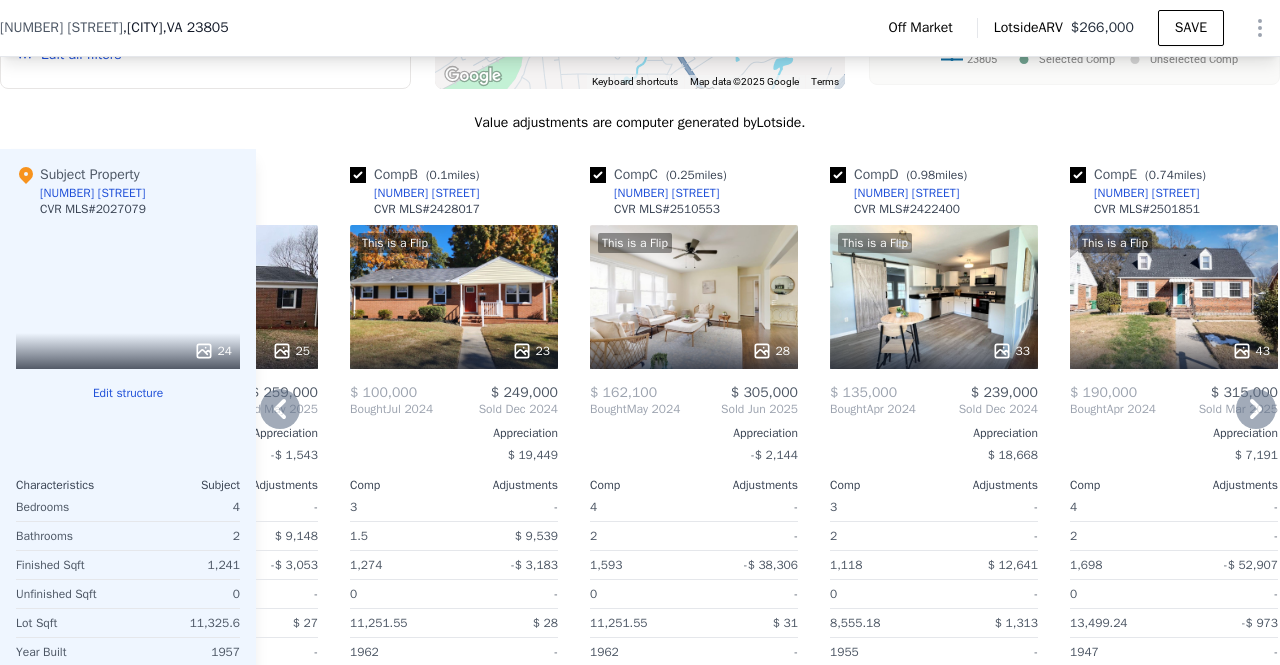 click at bounding box center [598, 175] 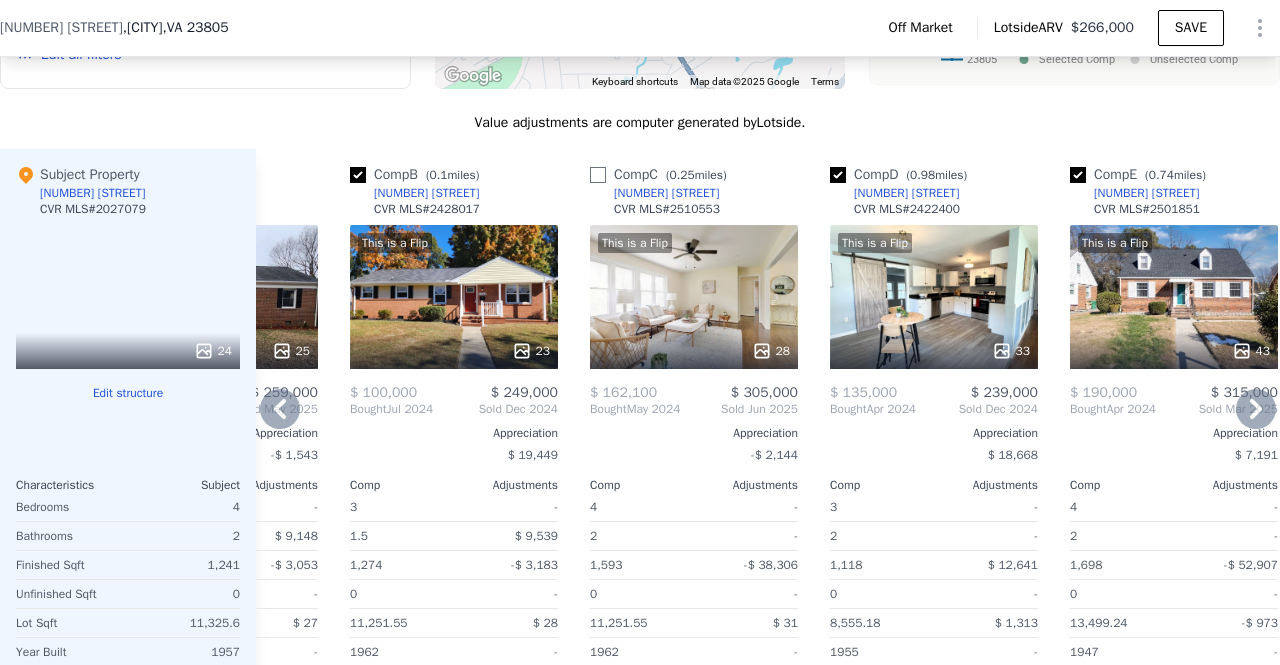 checkbox on "false" 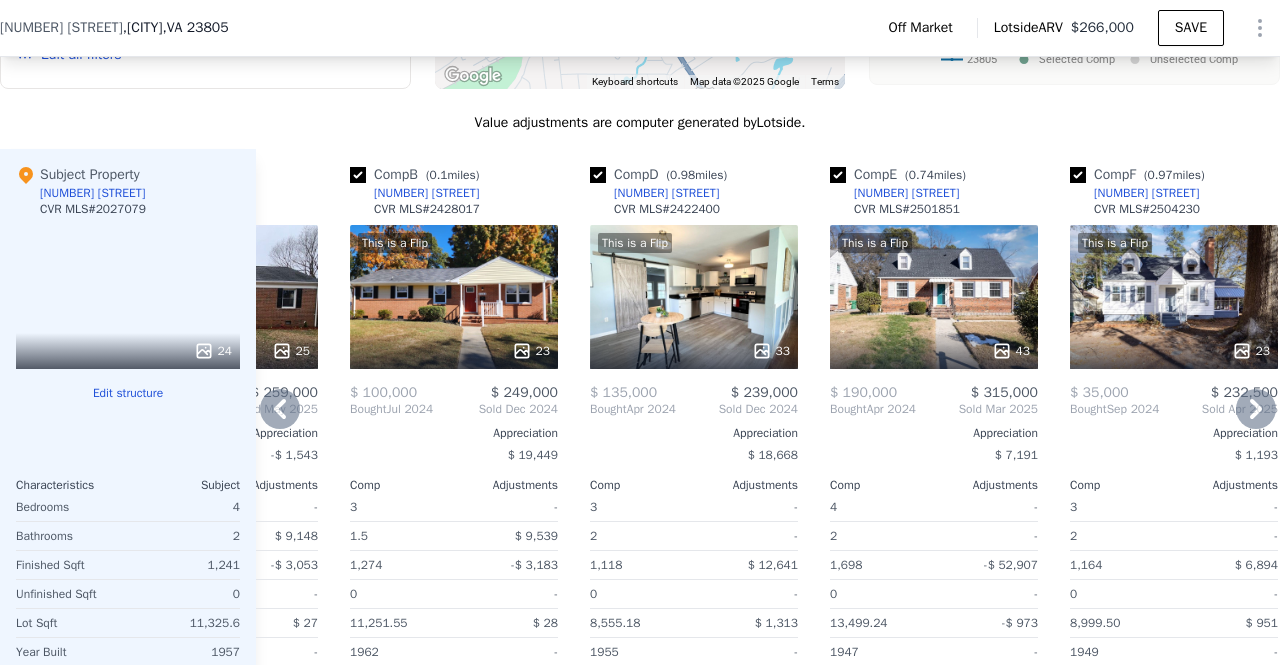 click at bounding box center [598, 175] 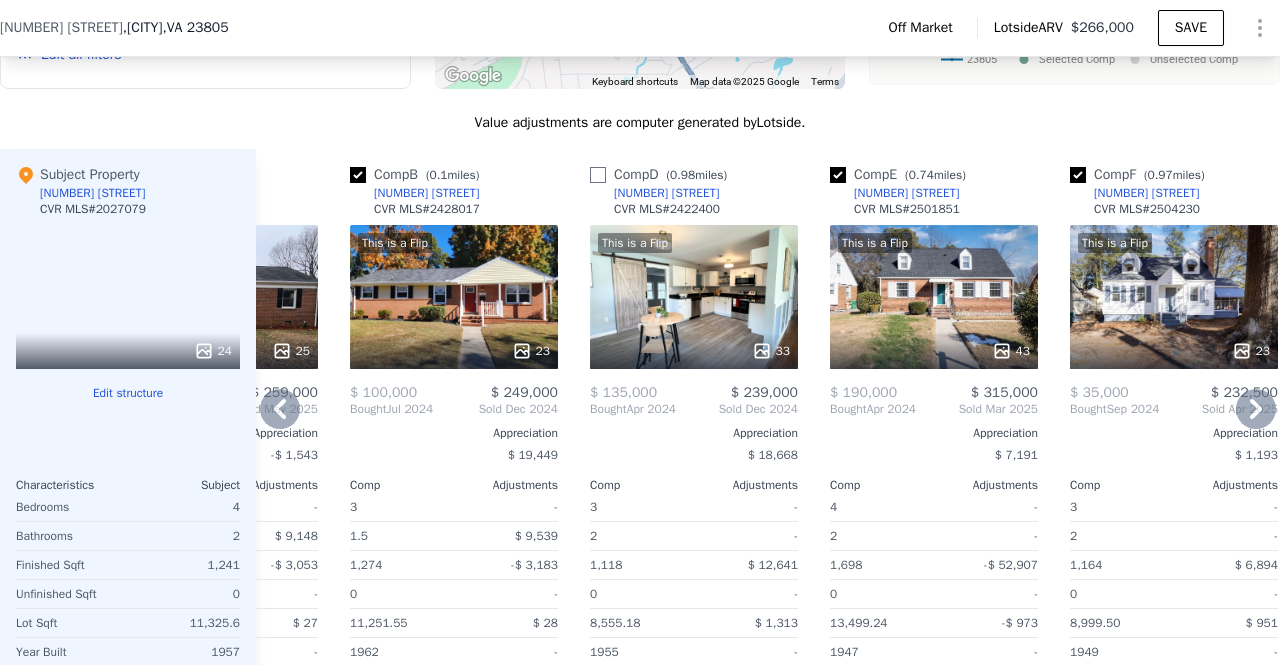 checkbox on "false" 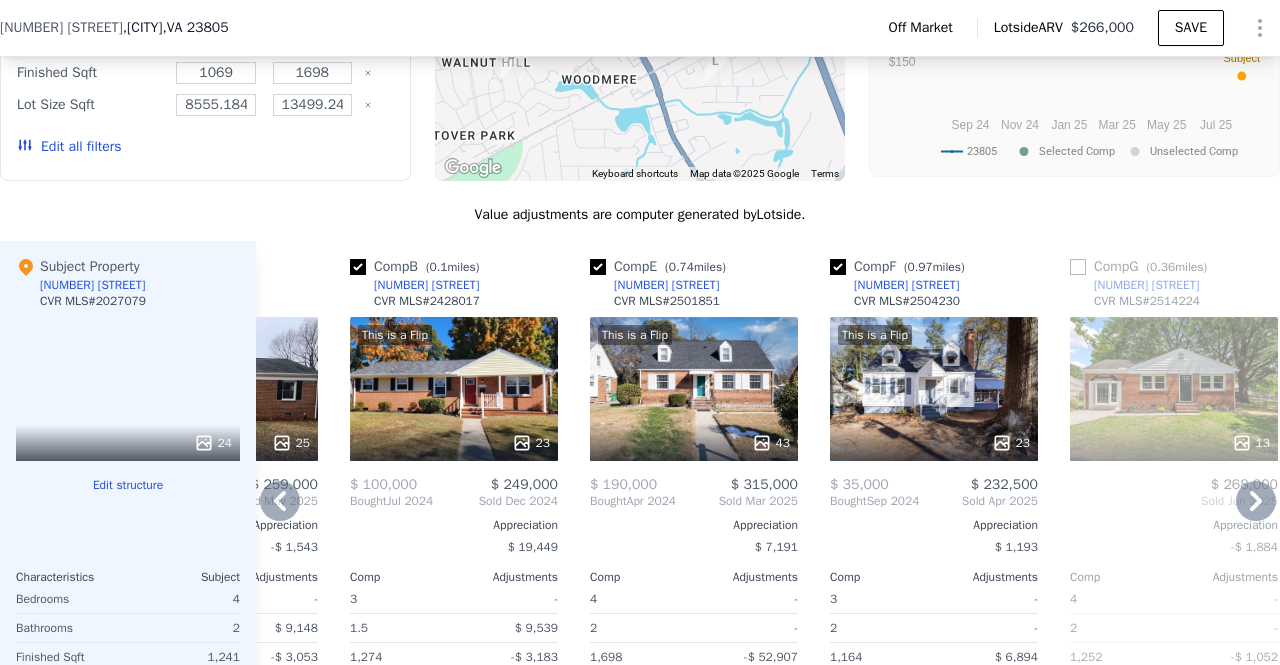 scroll, scrollTop: 1940, scrollLeft: 0, axis: vertical 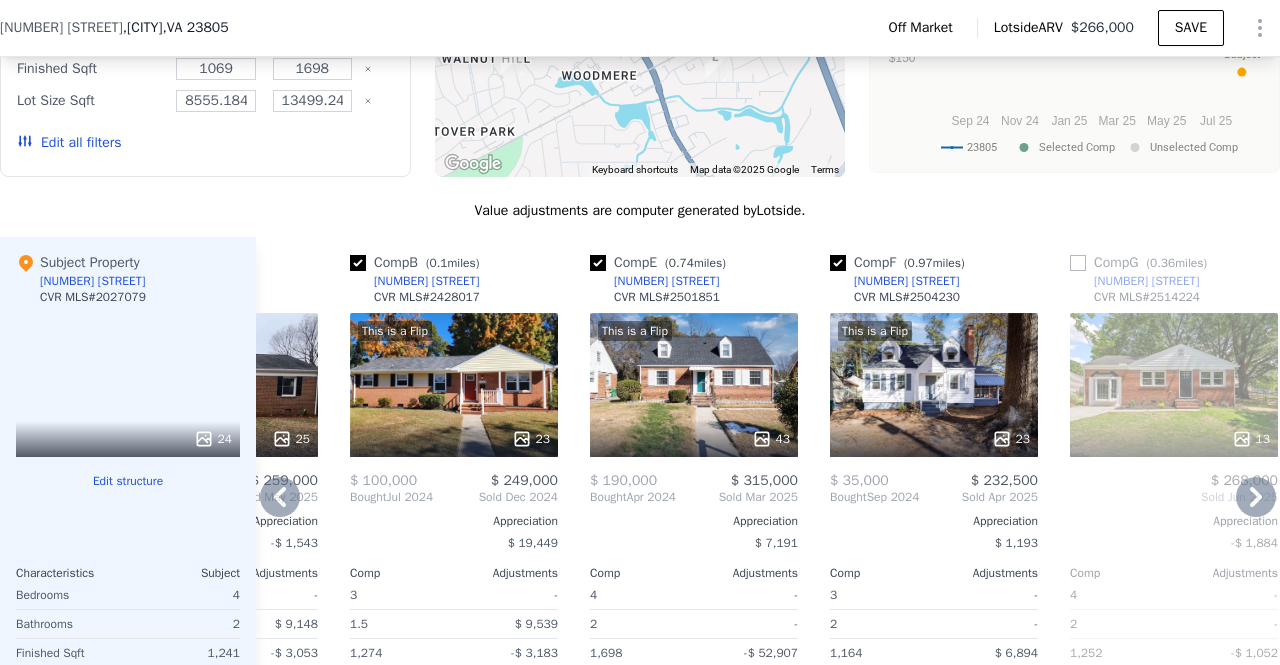 click at bounding box center [598, 263] 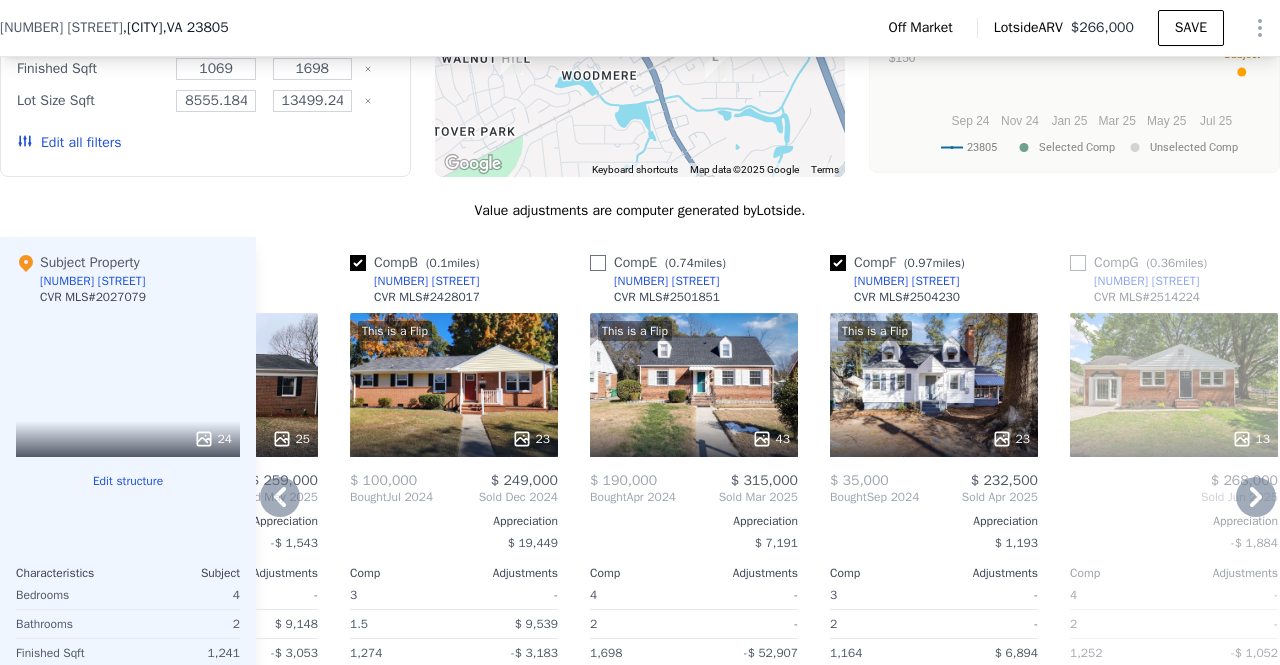 checkbox on "false" 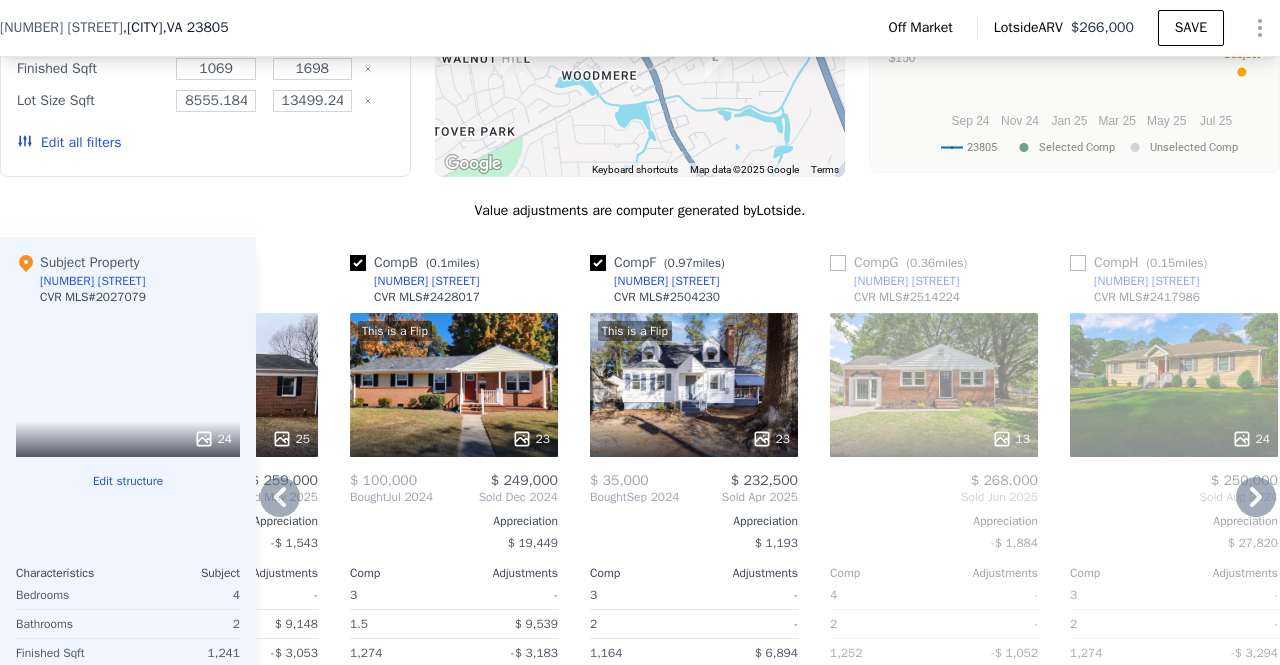 click at bounding box center [598, 263] 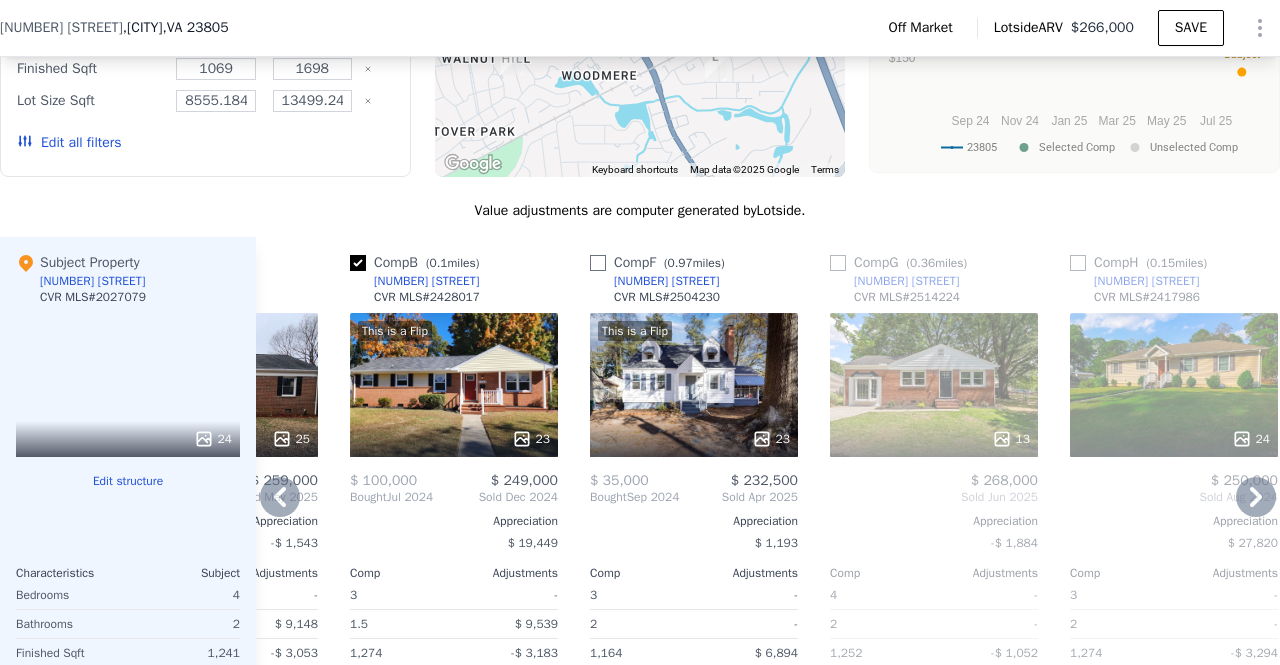 checkbox on "false" 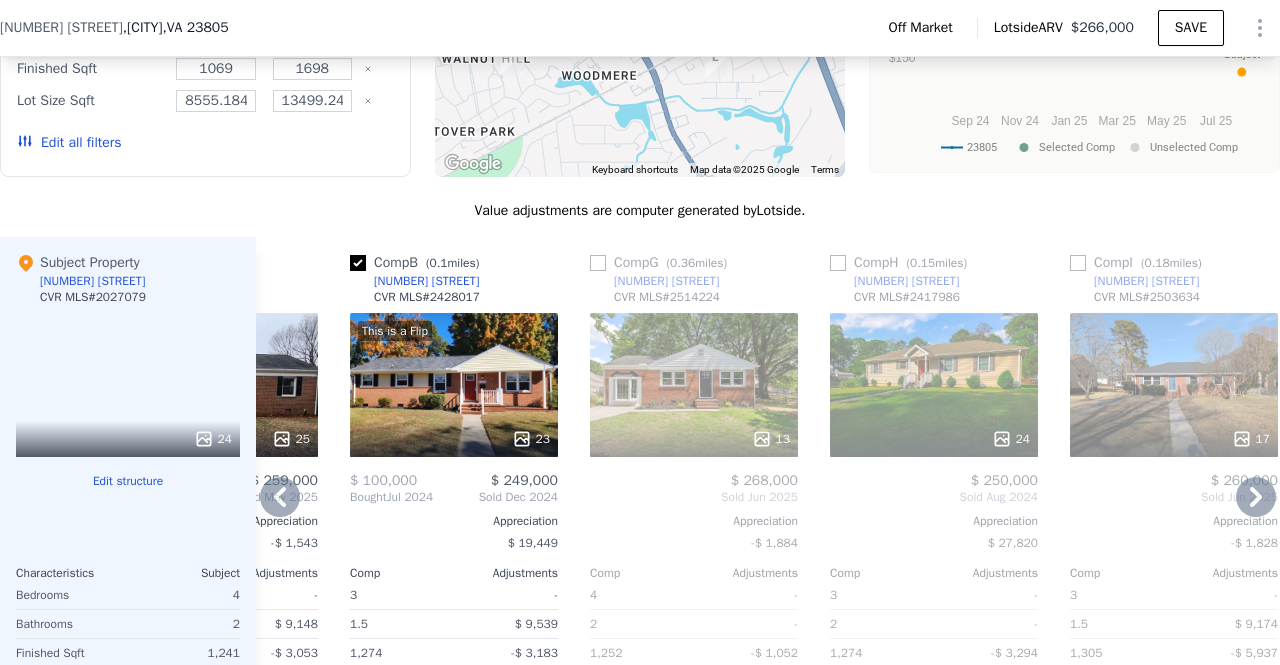 click at bounding box center [598, 263] 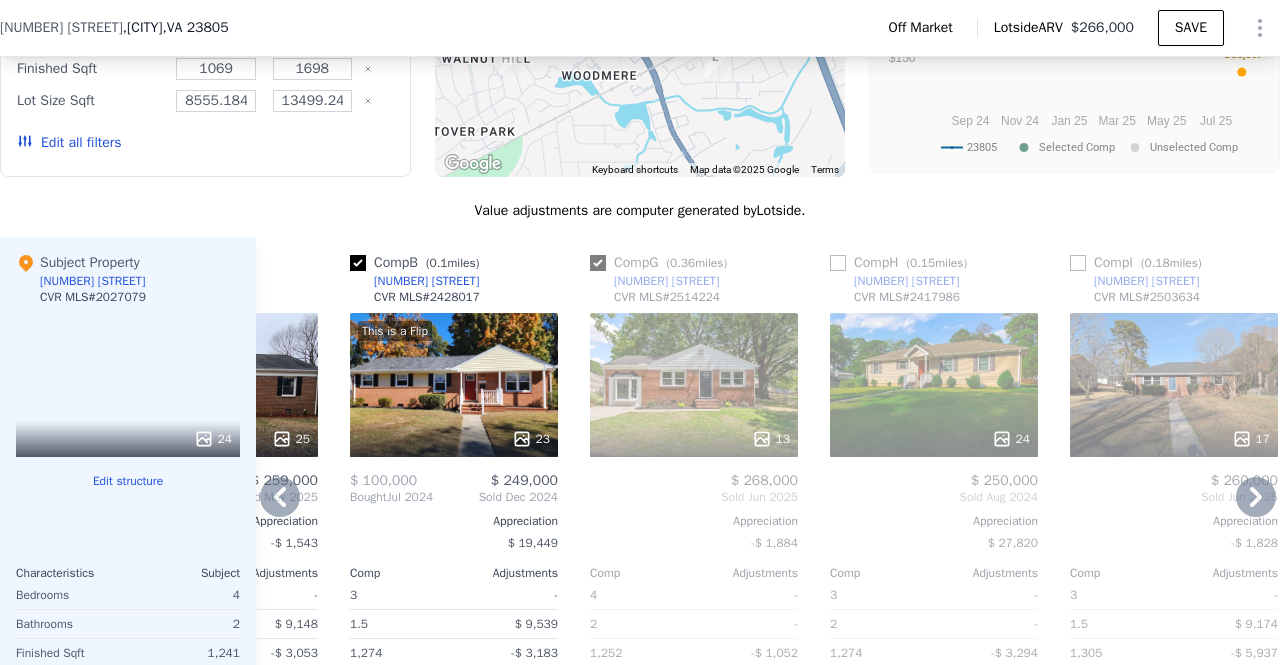 checkbox on "true" 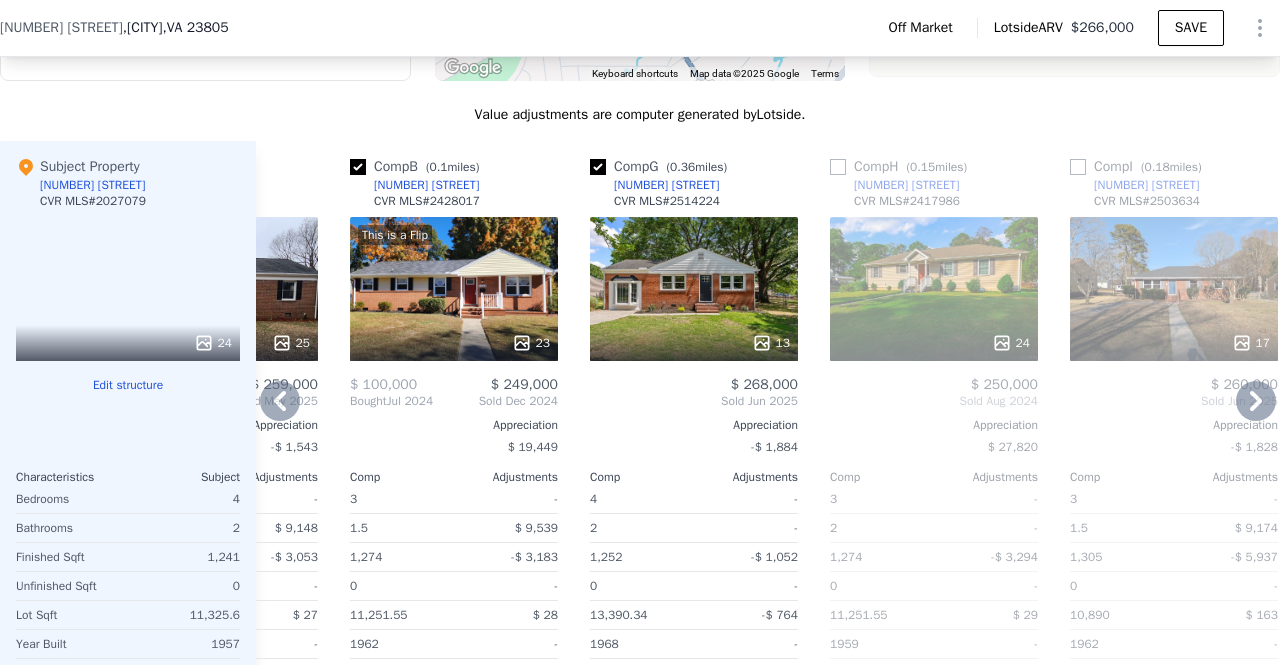 scroll, scrollTop: 2038, scrollLeft: 0, axis: vertical 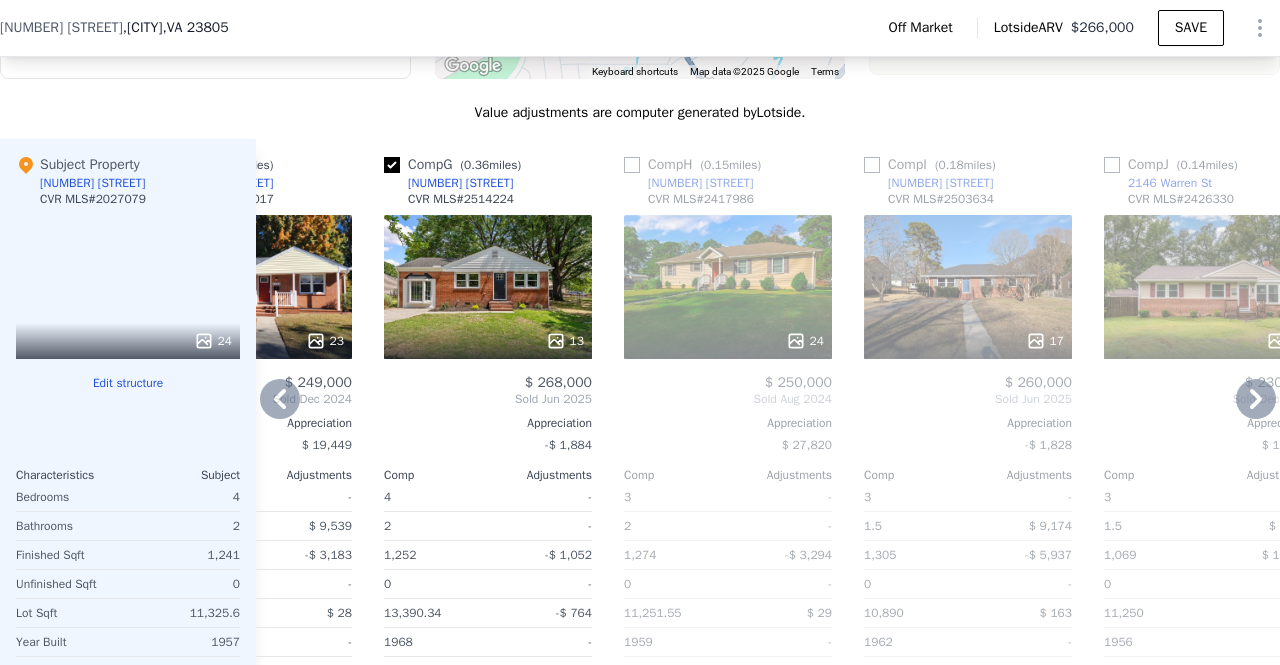 click at bounding box center [872, 165] 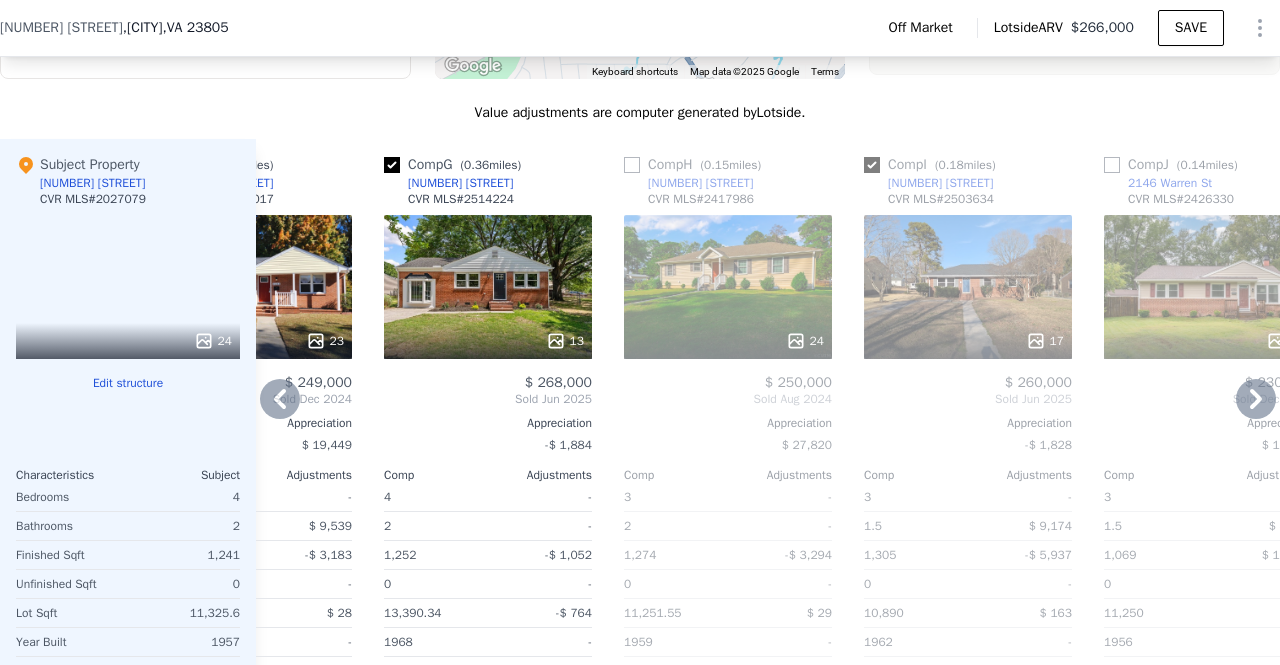 checkbox on "true" 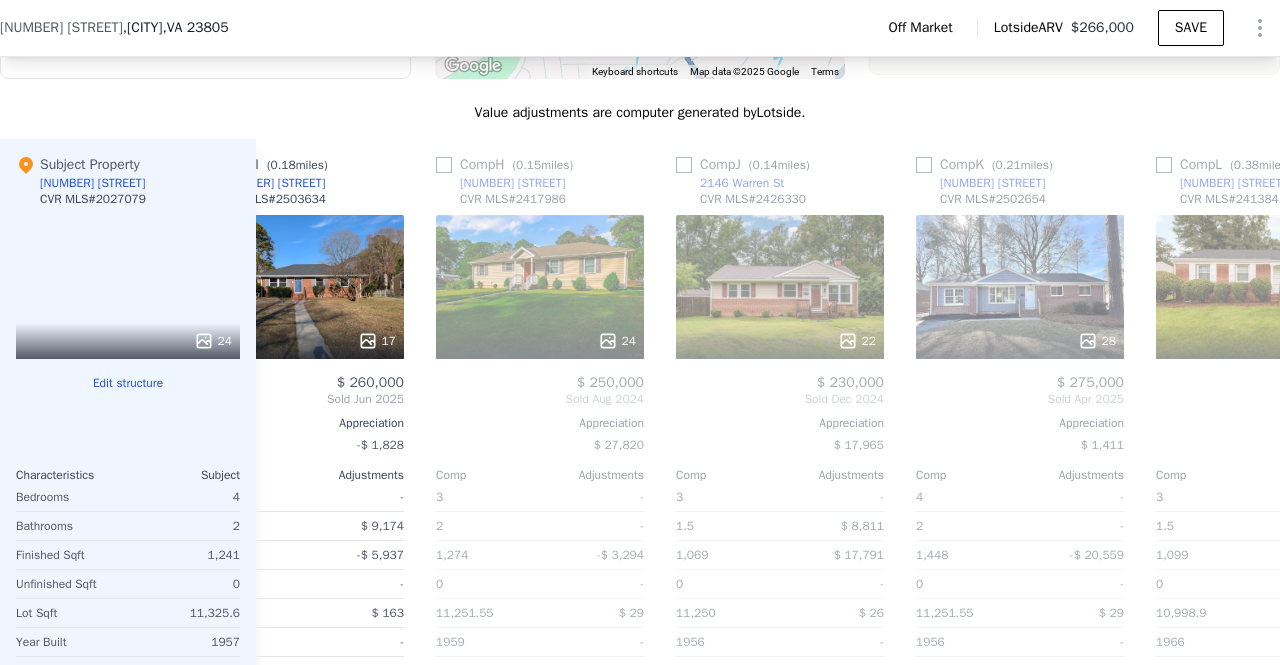 scroll, scrollTop: 0, scrollLeft: 810, axis: horizontal 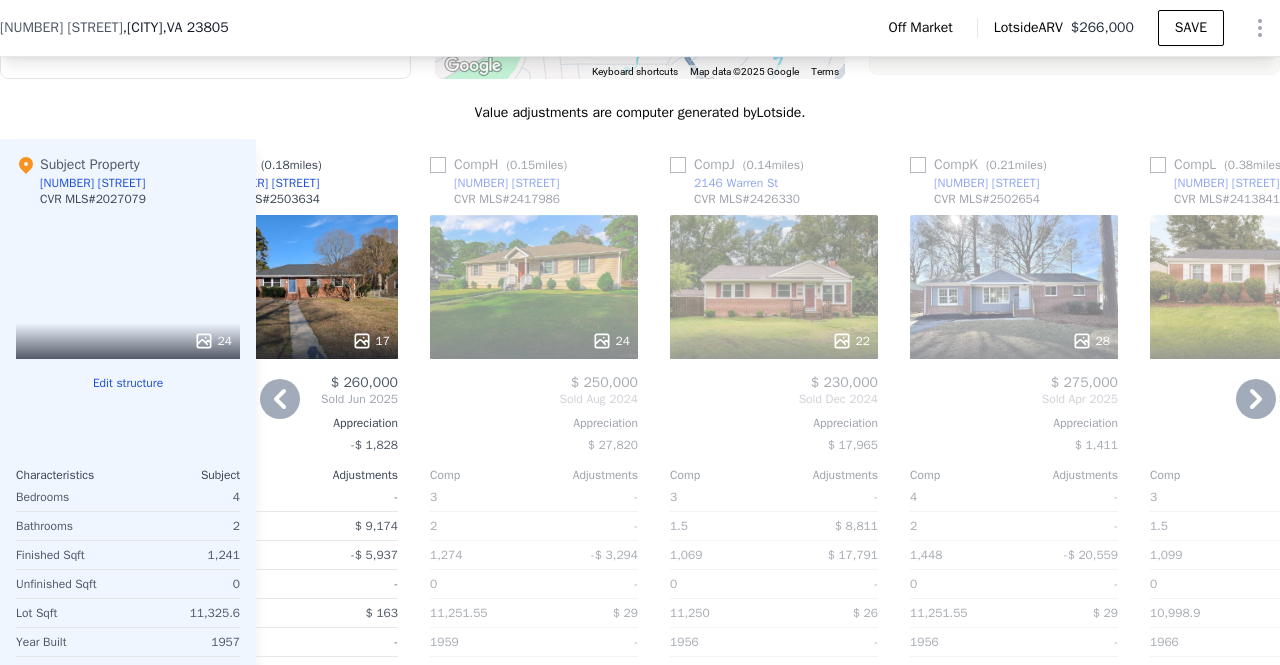 click at bounding box center [918, 165] 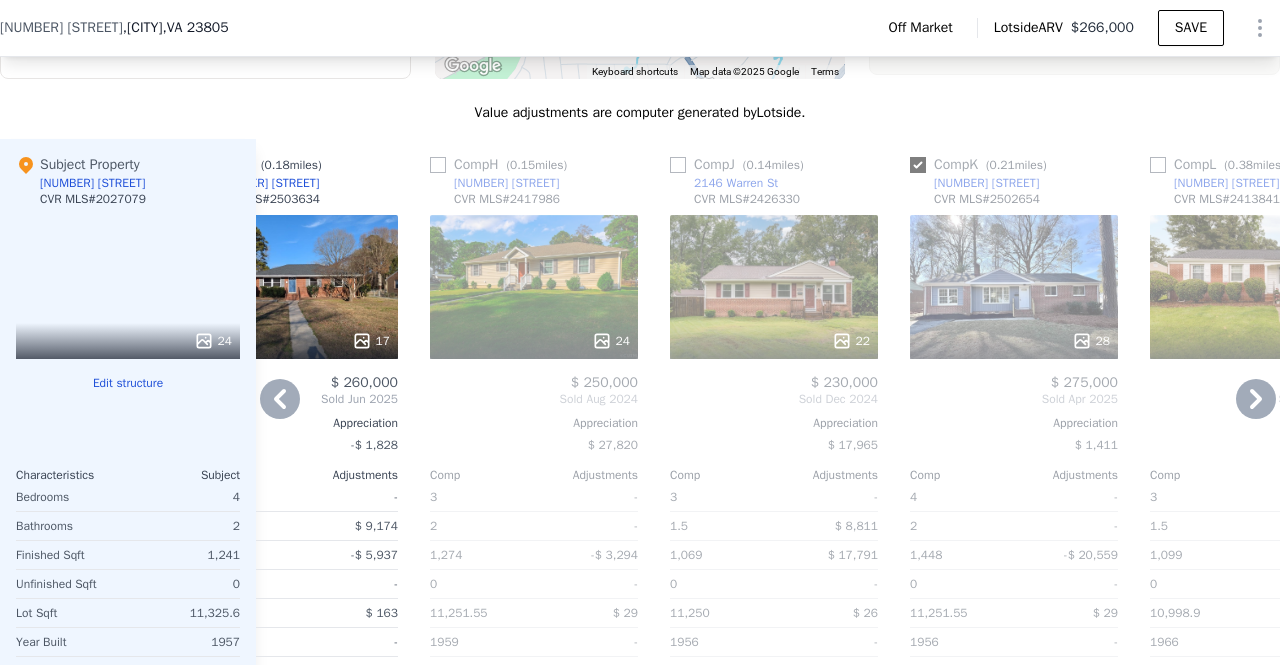 checkbox on "true" 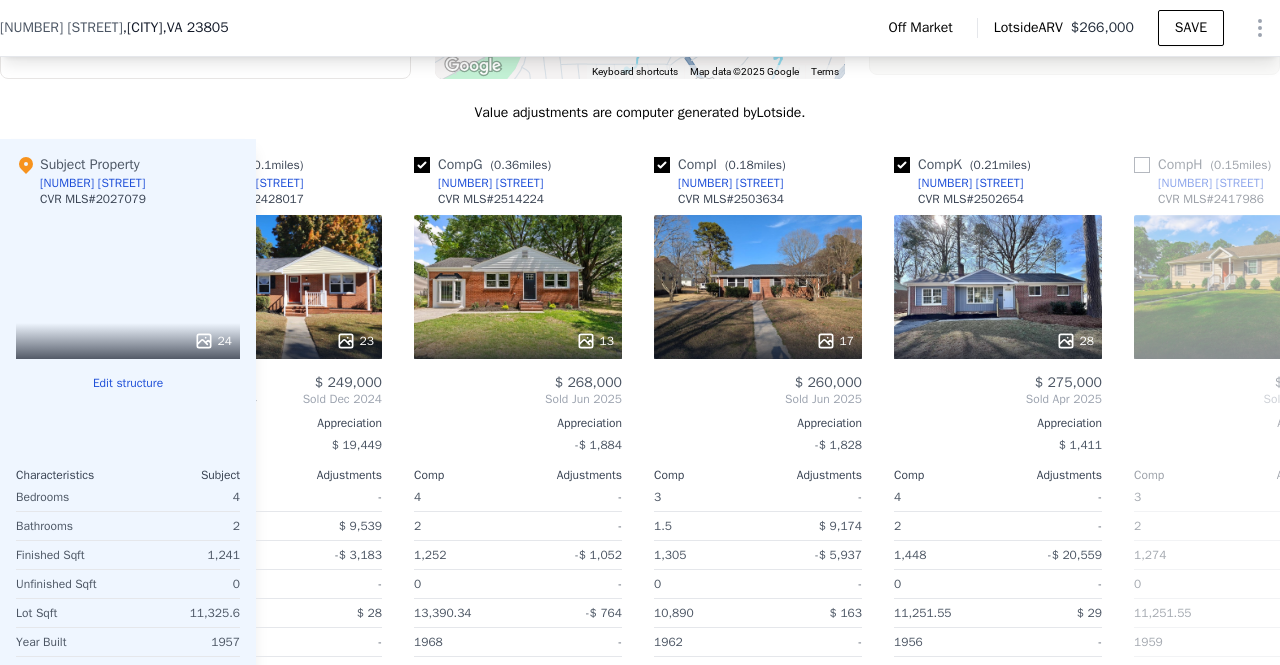 scroll, scrollTop: 0, scrollLeft: 0, axis: both 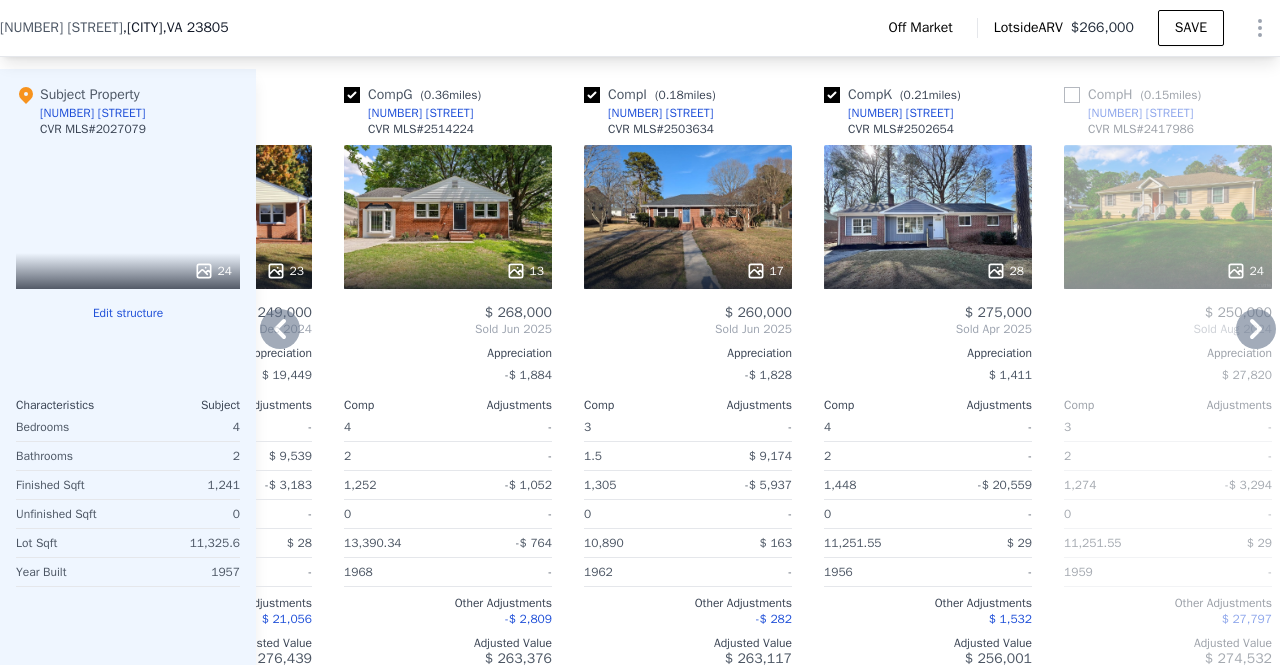click on "17" at bounding box center (688, 217) 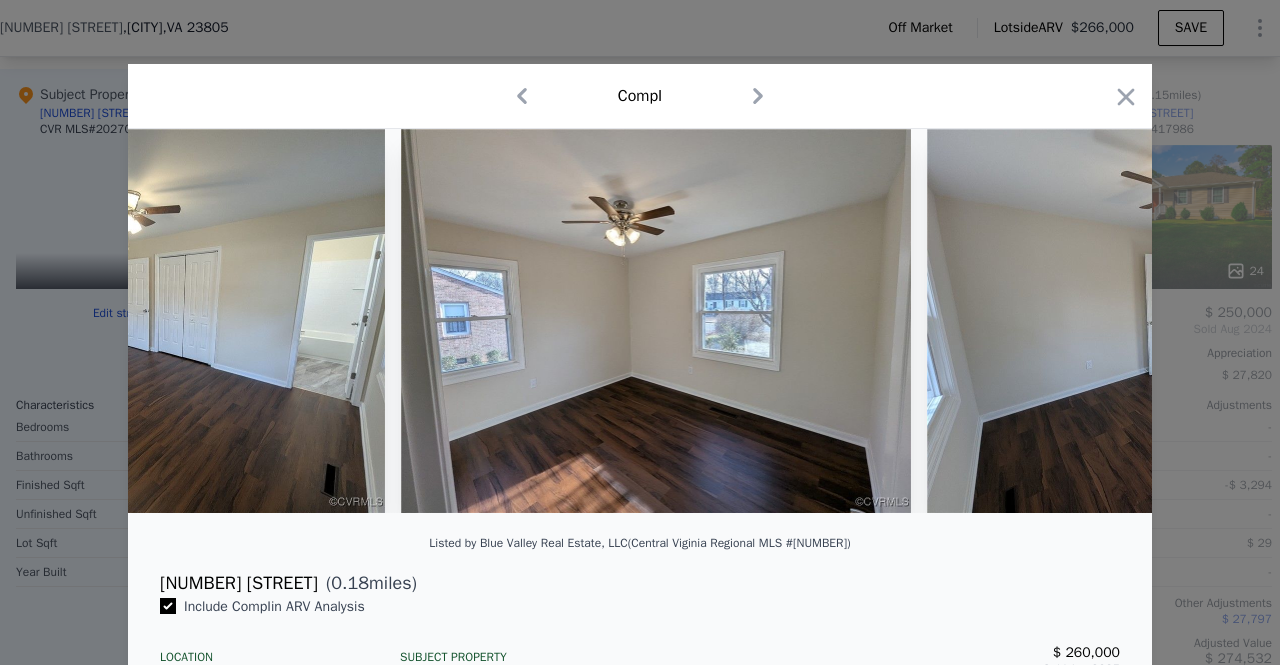 scroll, scrollTop: 0, scrollLeft: 7223, axis: horizontal 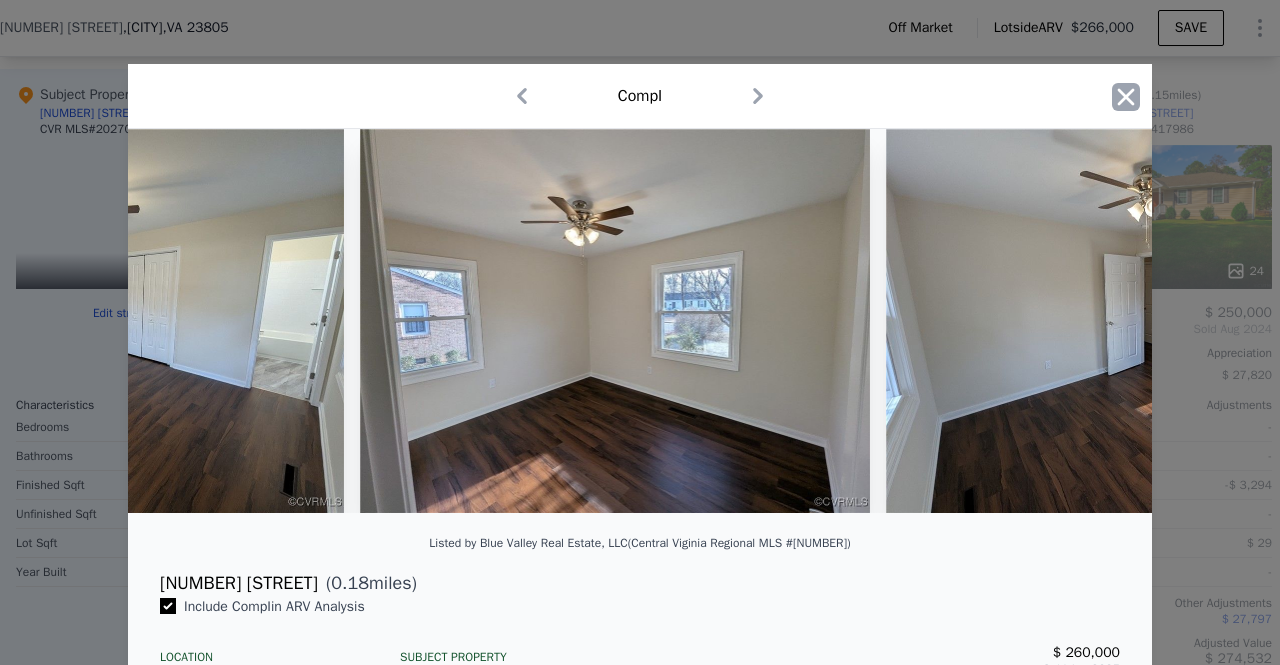 click 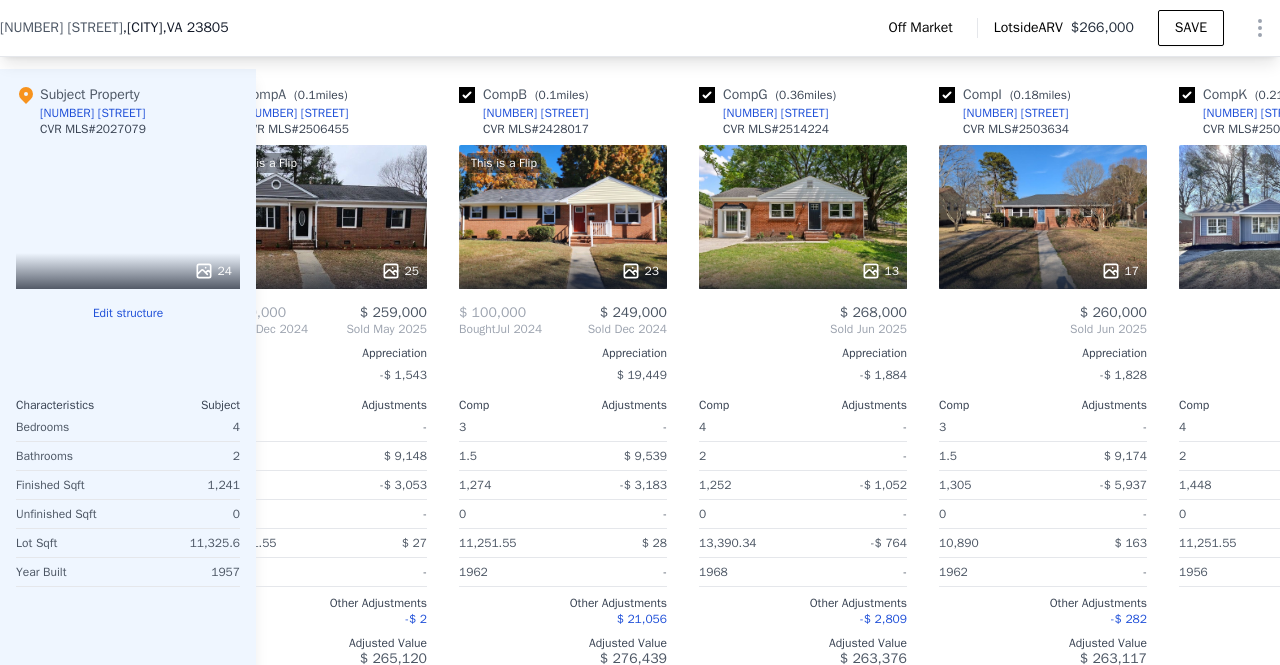 scroll, scrollTop: 0, scrollLeft: 0, axis: both 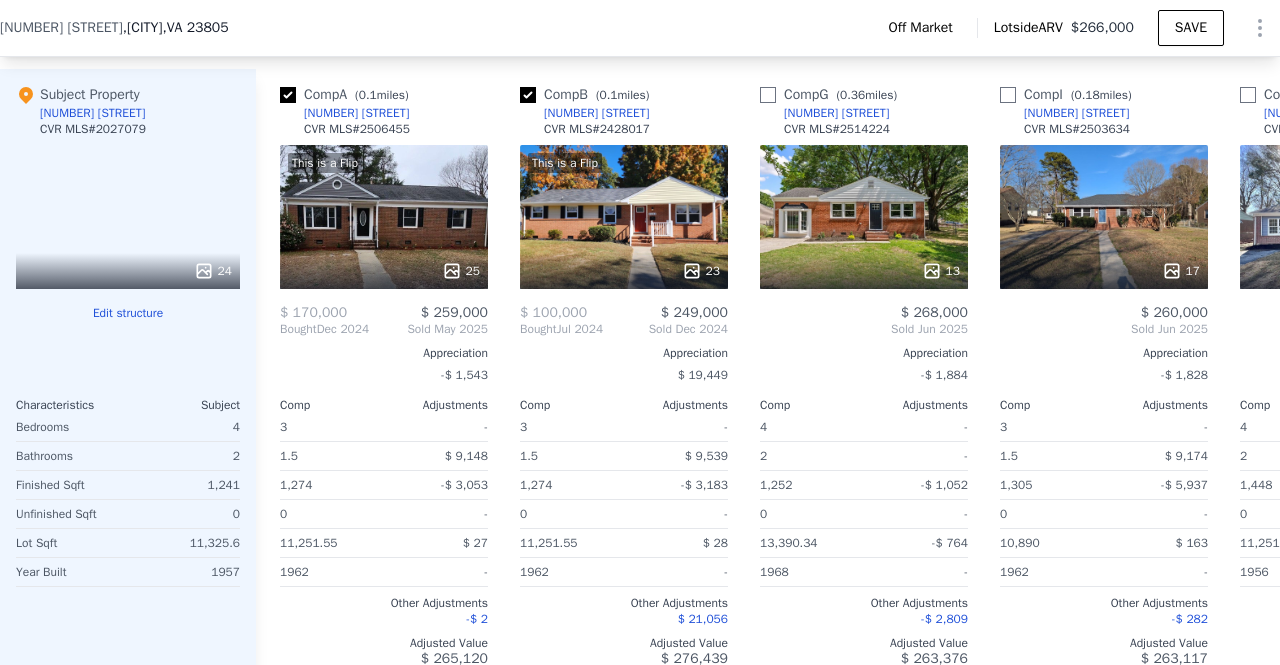 checkbox on "false" 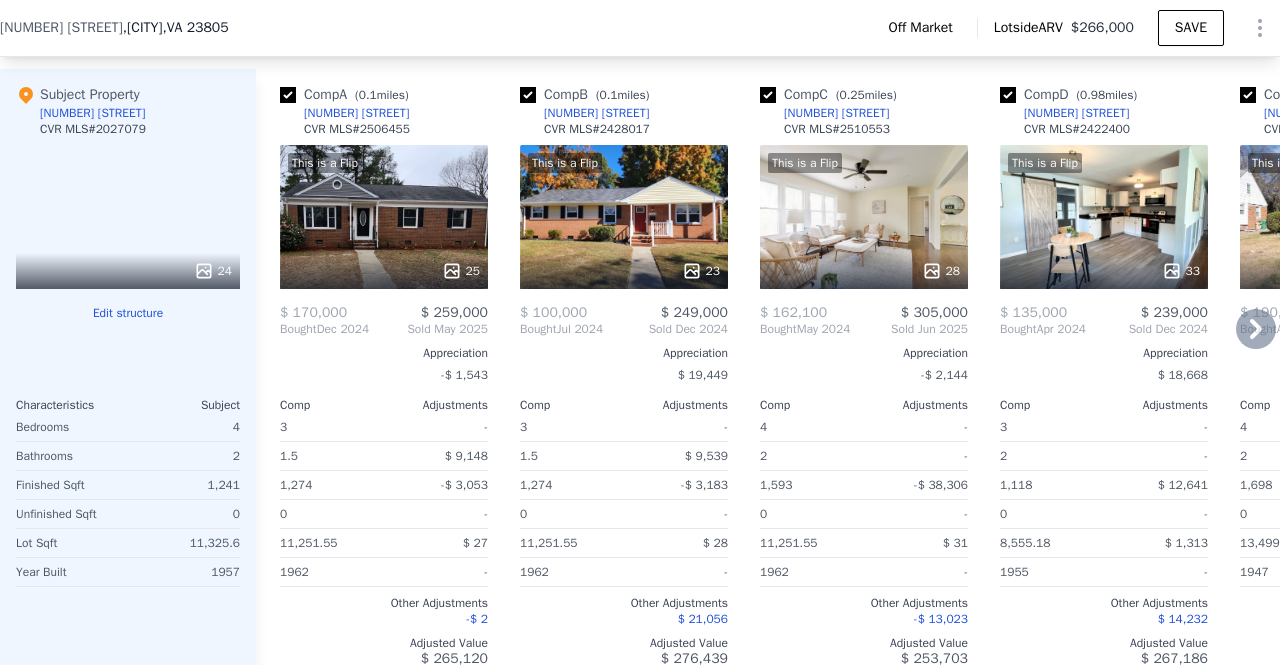 drag, startPoint x: 657, startPoint y: 123, endPoint x: 627, endPoint y: 120, distance: 30.149628 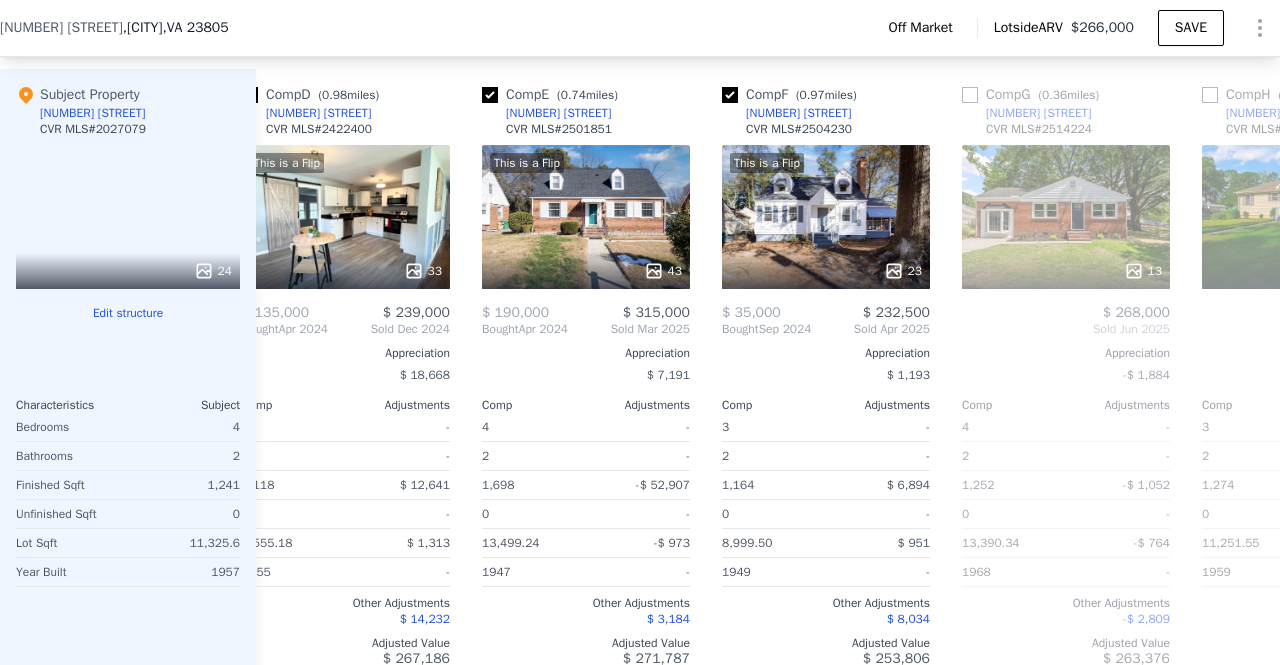 scroll, scrollTop: 0, scrollLeft: 0, axis: both 